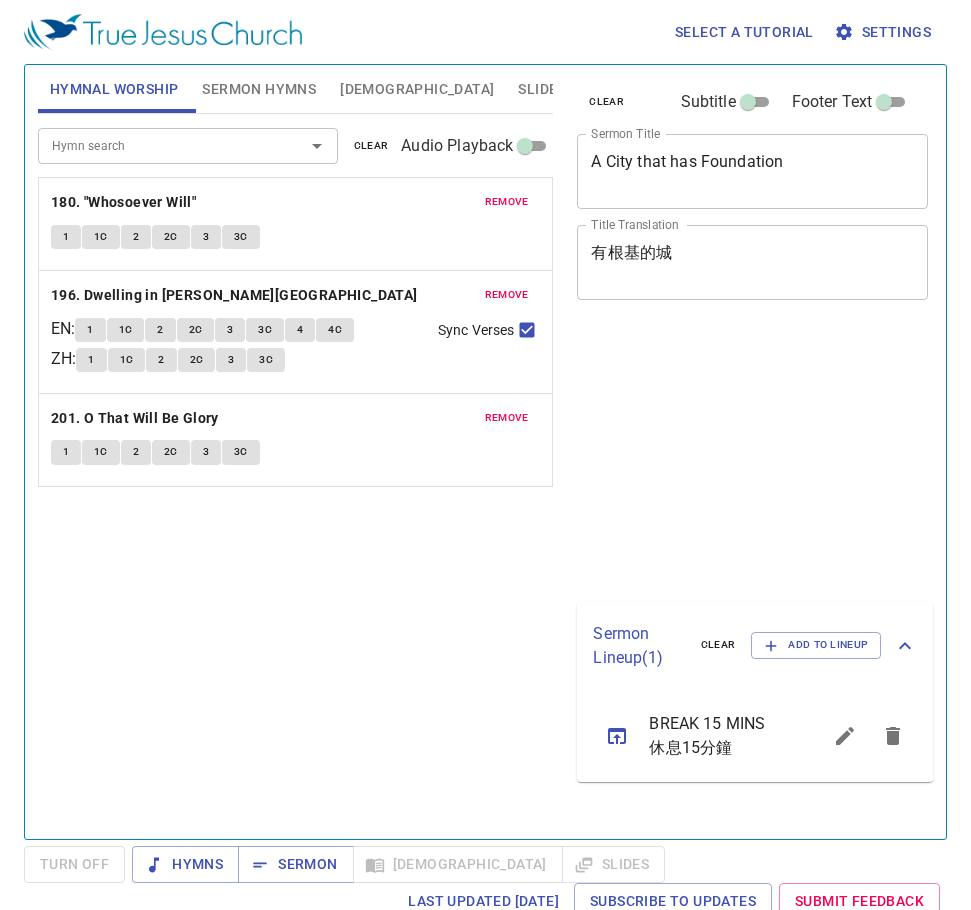 scroll, scrollTop: 0, scrollLeft: 0, axis: both 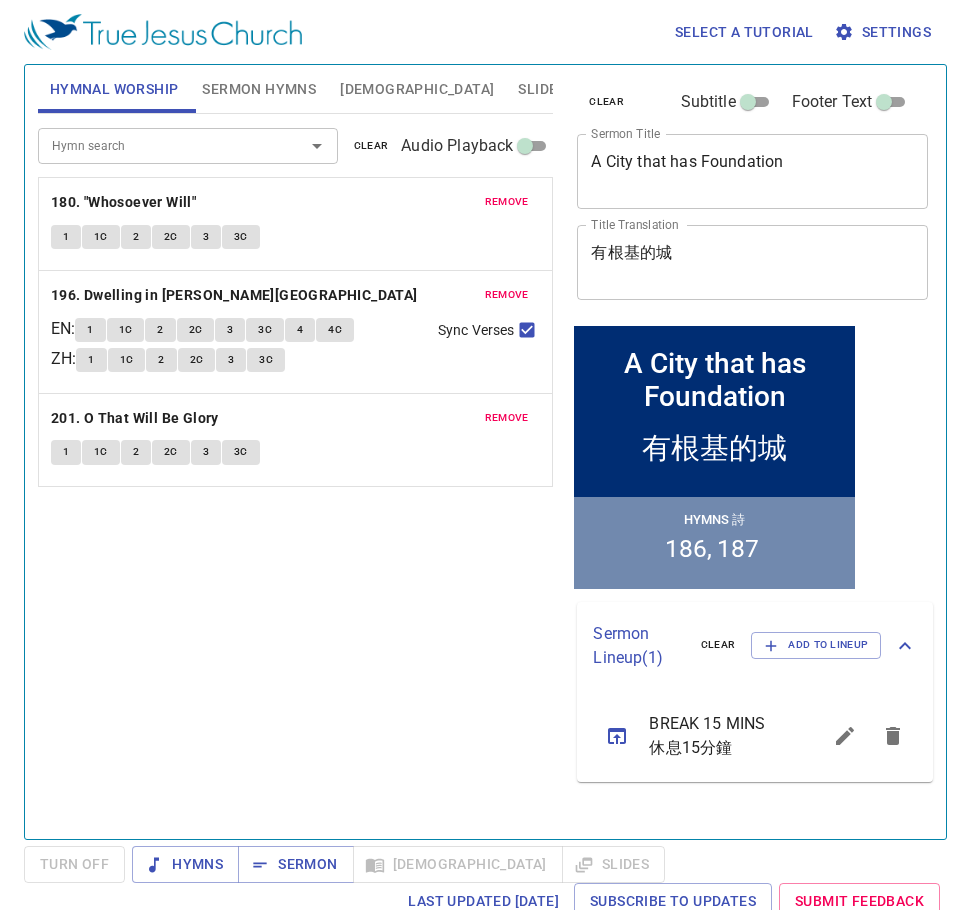 click on "Sermon Hymns" at bounding box center (259, 89) 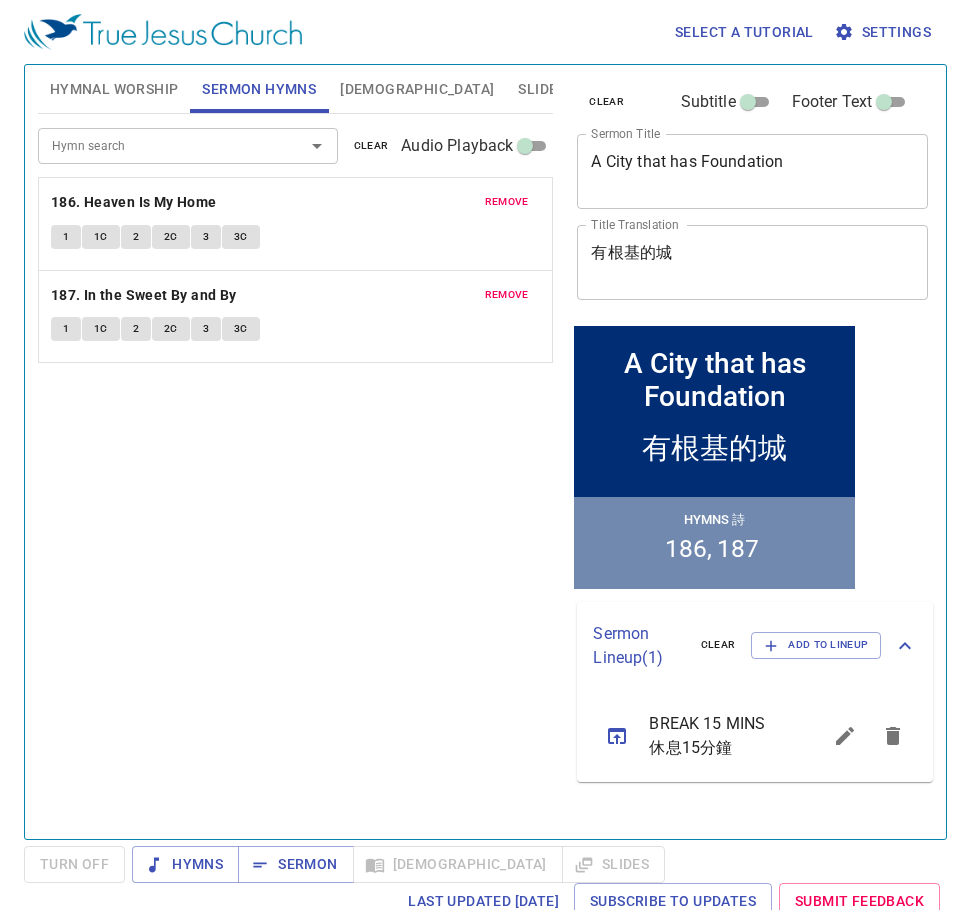 click on "A City that has Foundation" at bounding box center [752, 171] 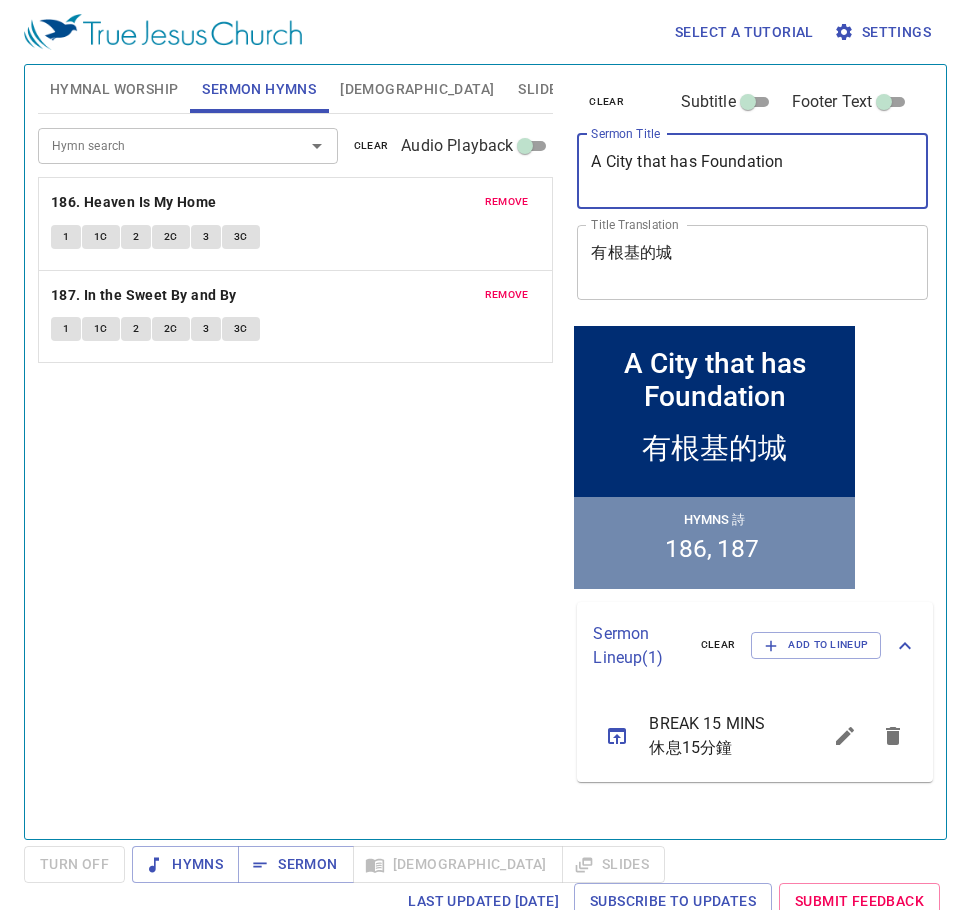 click on "A City that has Foundation" at bounding box center (752, 171) 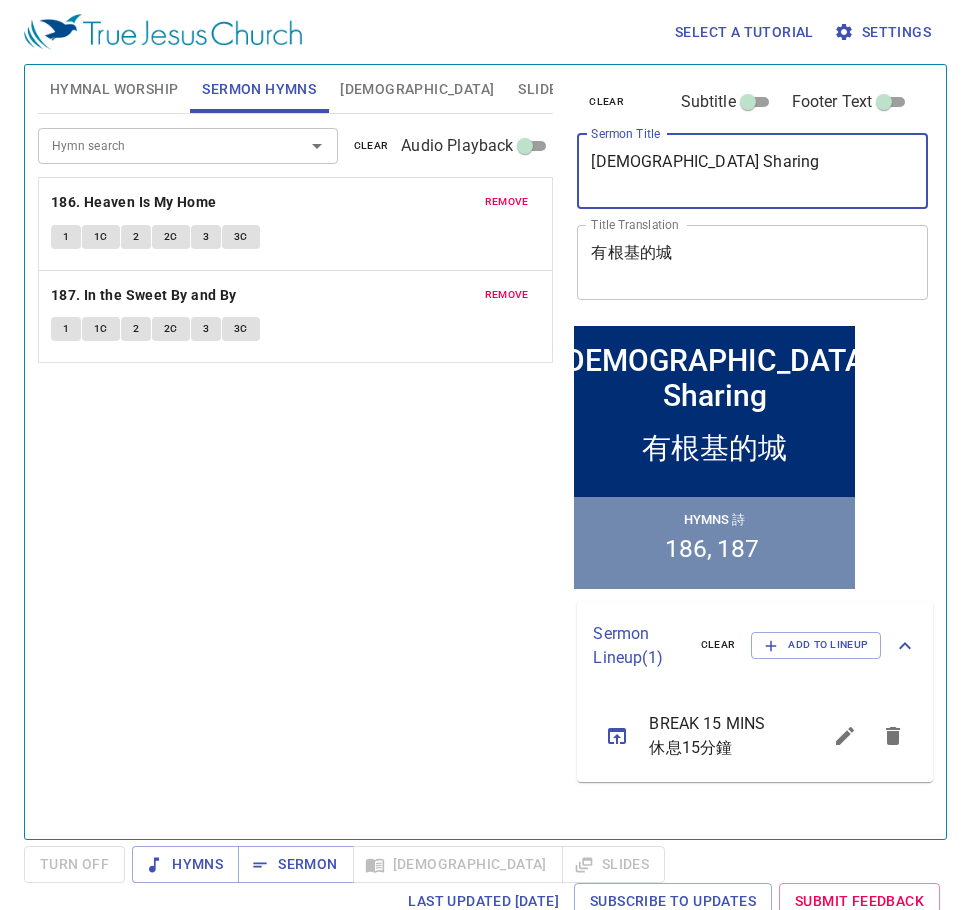 type on "[DEMOGRAPHIC_DATA] Sharing" 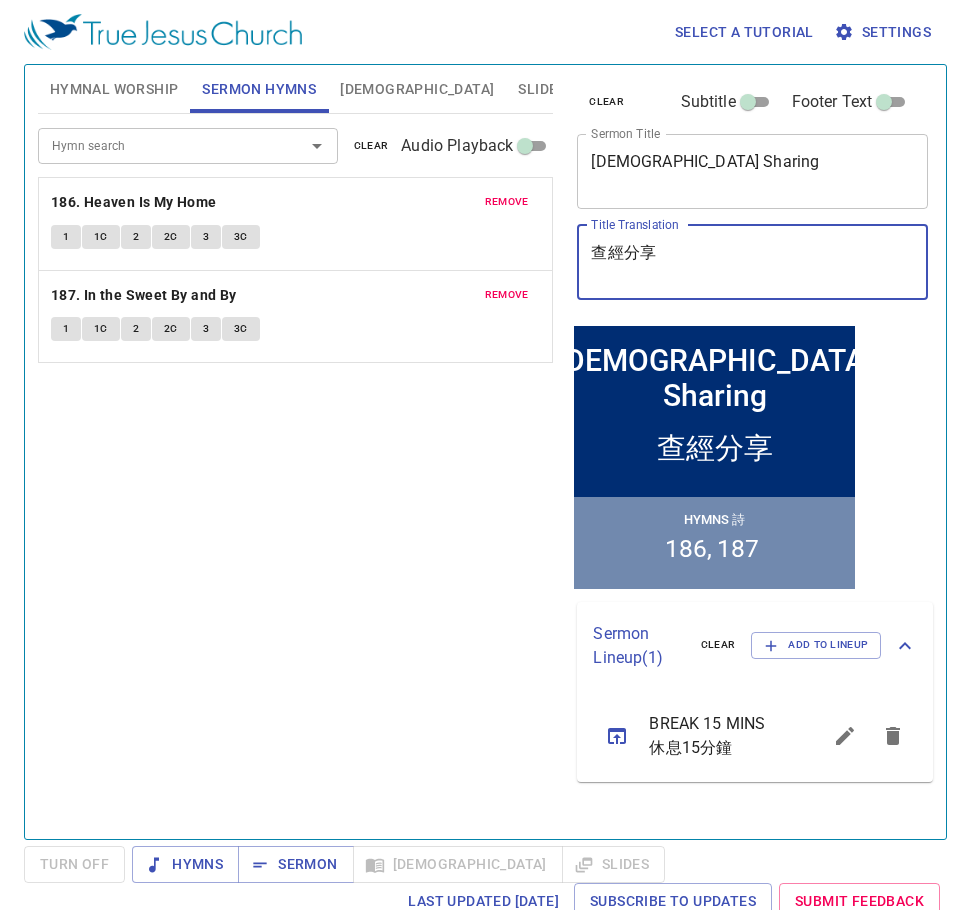 type on "查經分享" 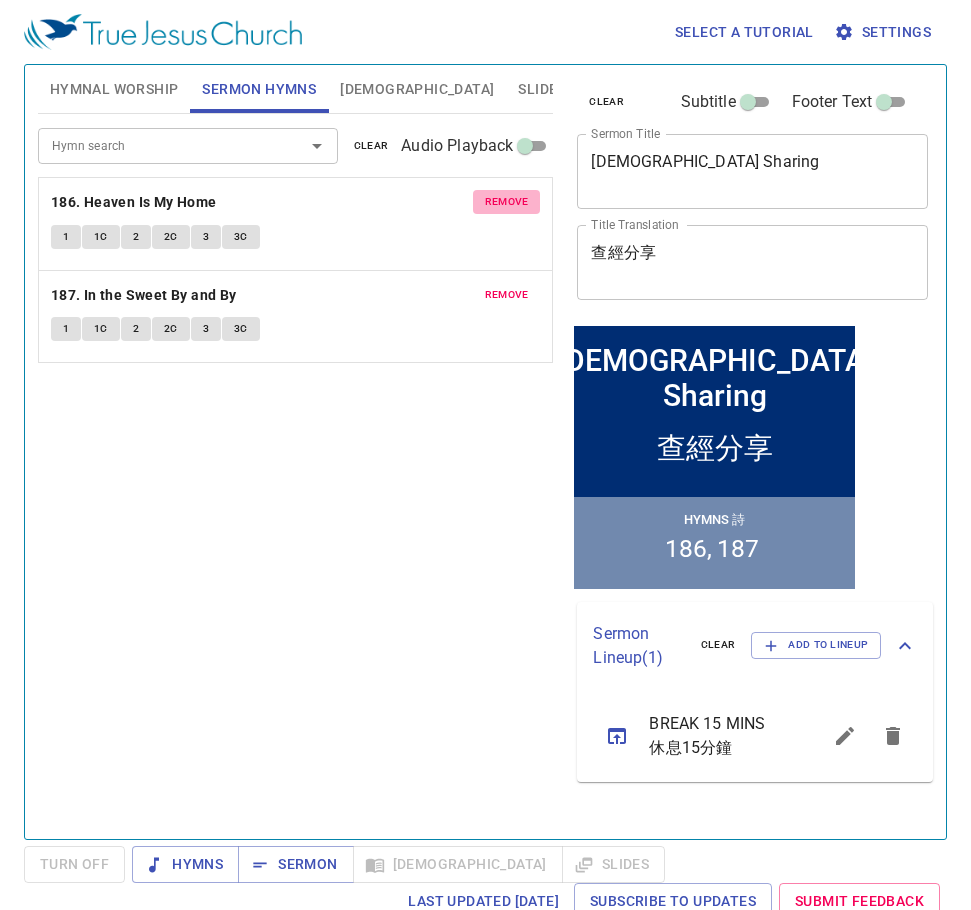 click on "remove" at bounding box center (507, 202) 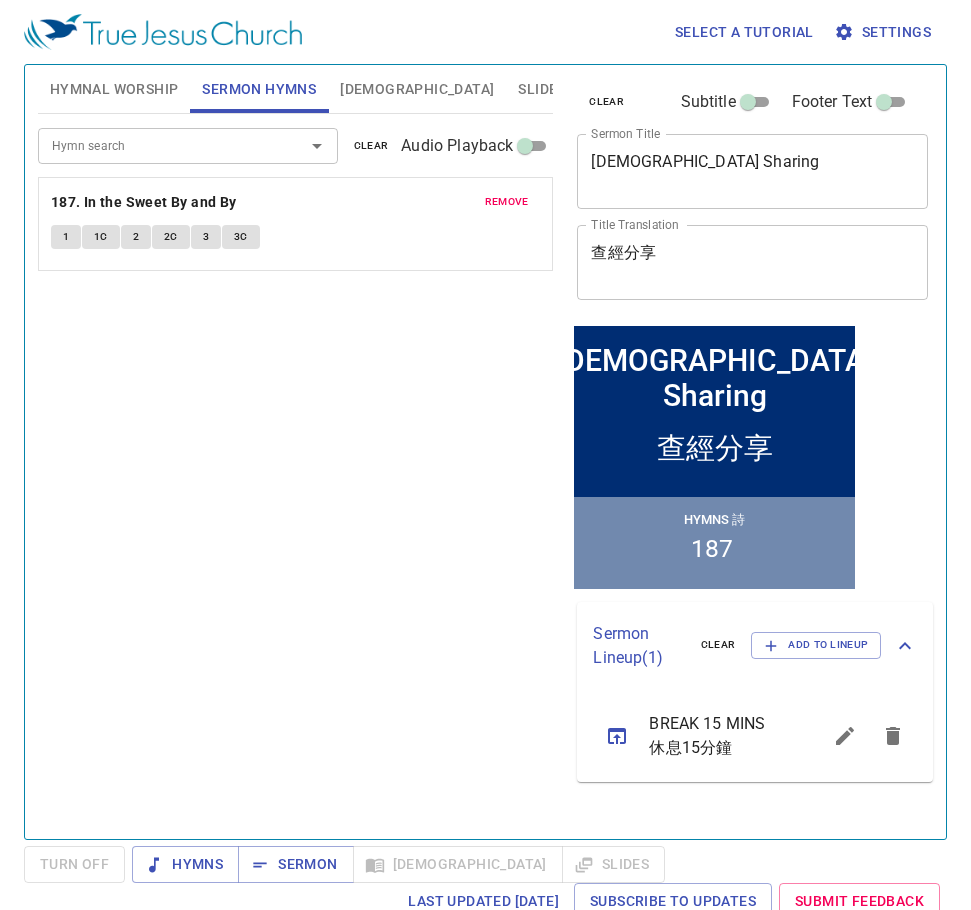 click on "remove" at bounding box center [507, 202] 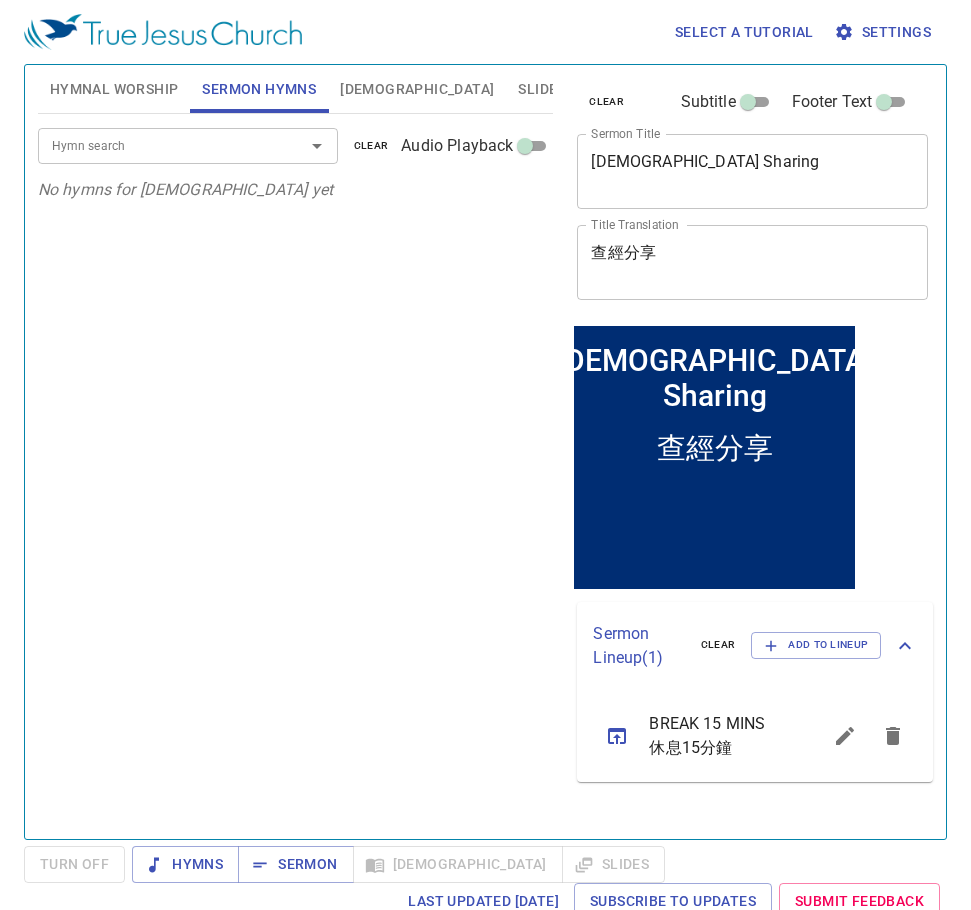 click on "Hymn search Hymn search   clear Audio Playback No hymns for sermon yet" at bounding box center (296, 468) 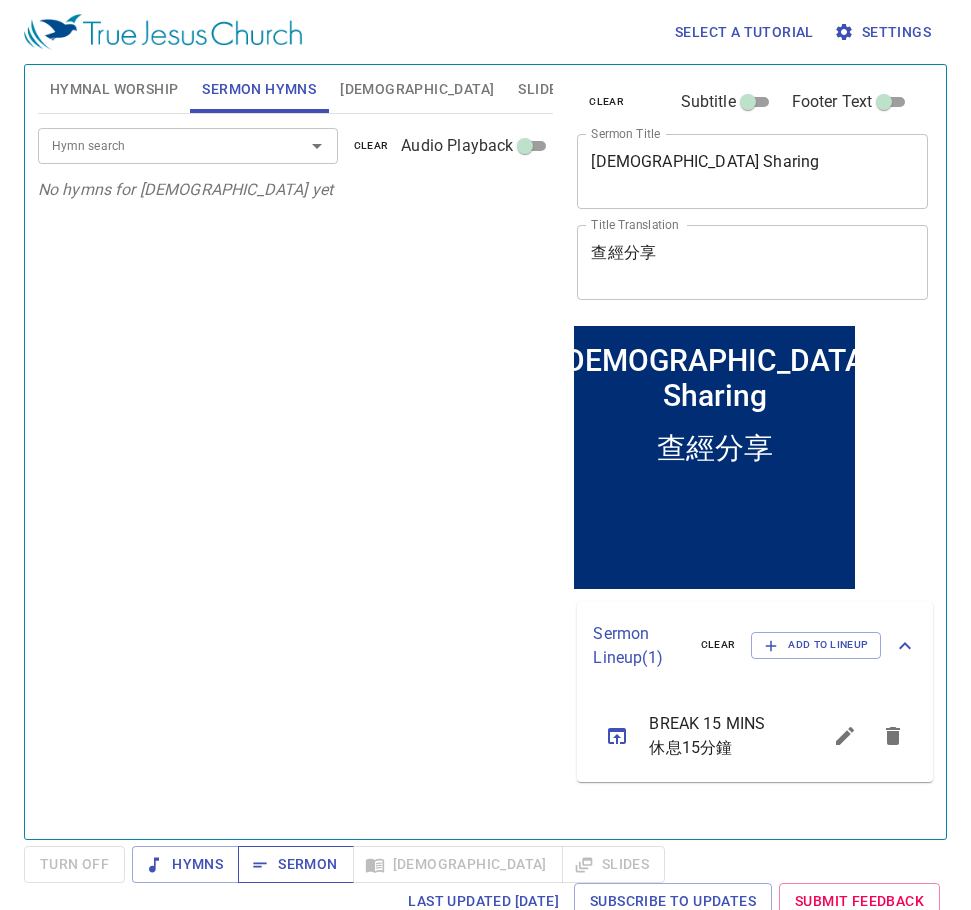 click on "Sermon" at bounding box center [295, 864] 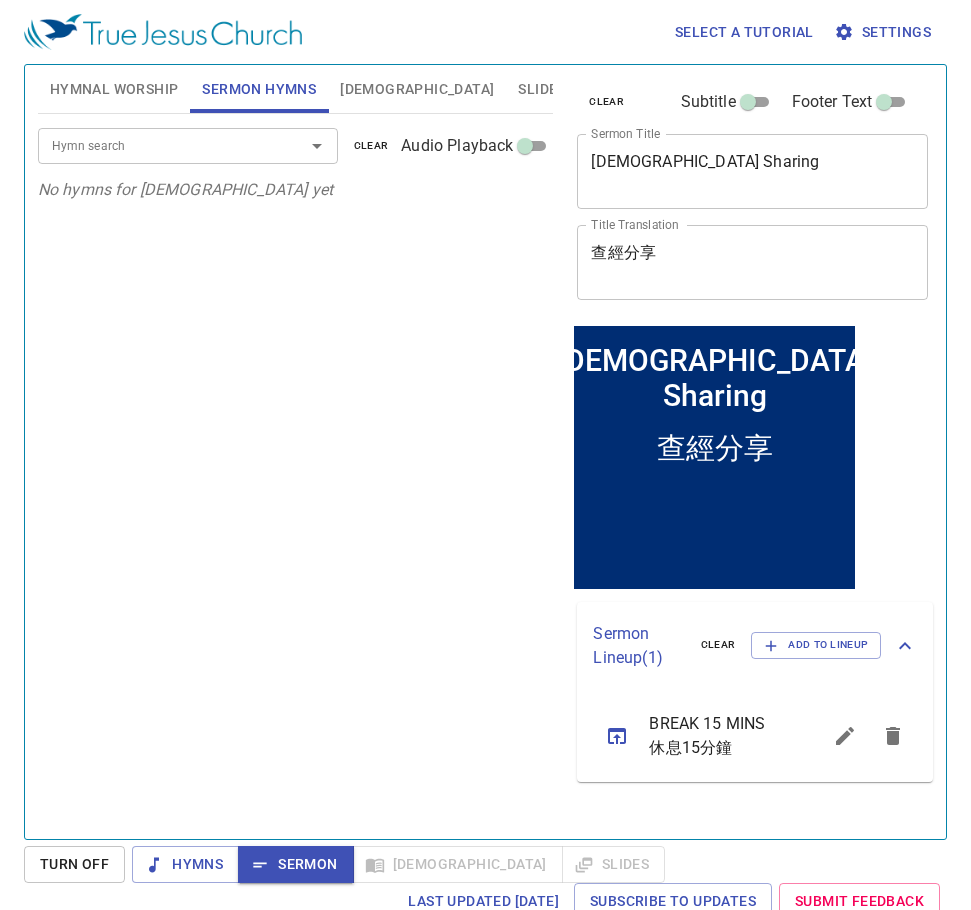click on "Hymn search" at bounding box center (158, 145) 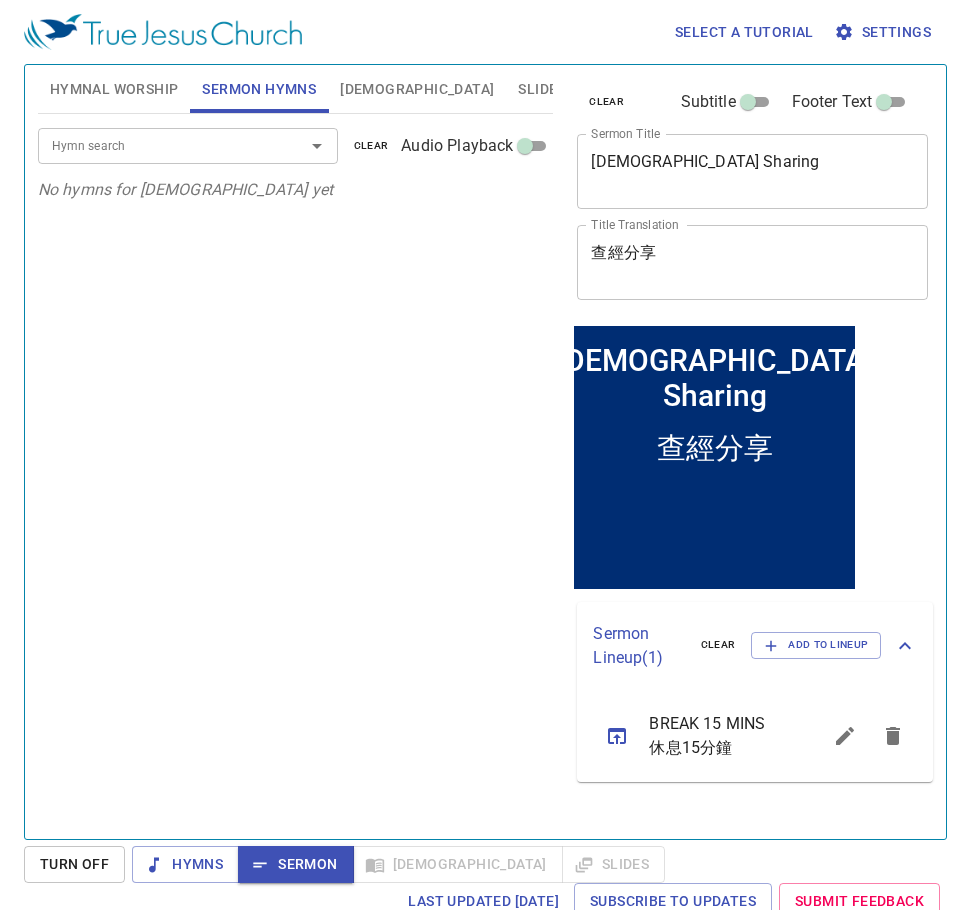 click on "Hymnal Worship" at bounding box center (114, 89) 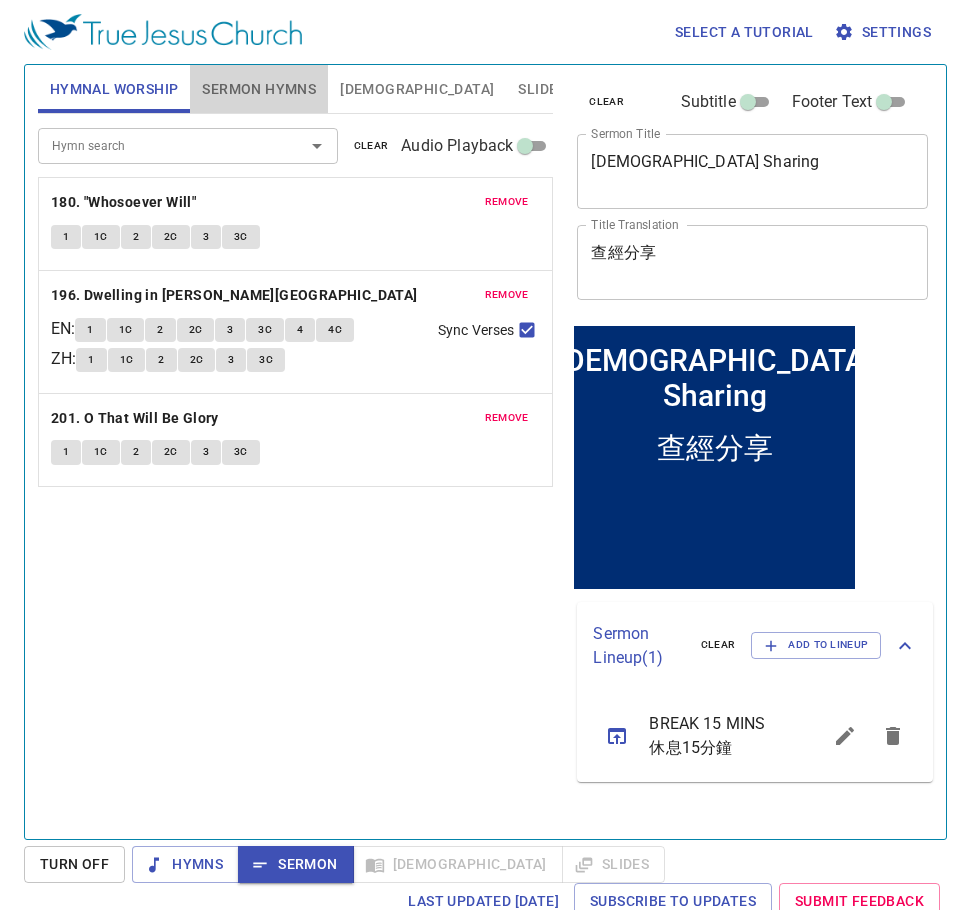 click on "Sermon Hymns" at bounding box center (259, 89) 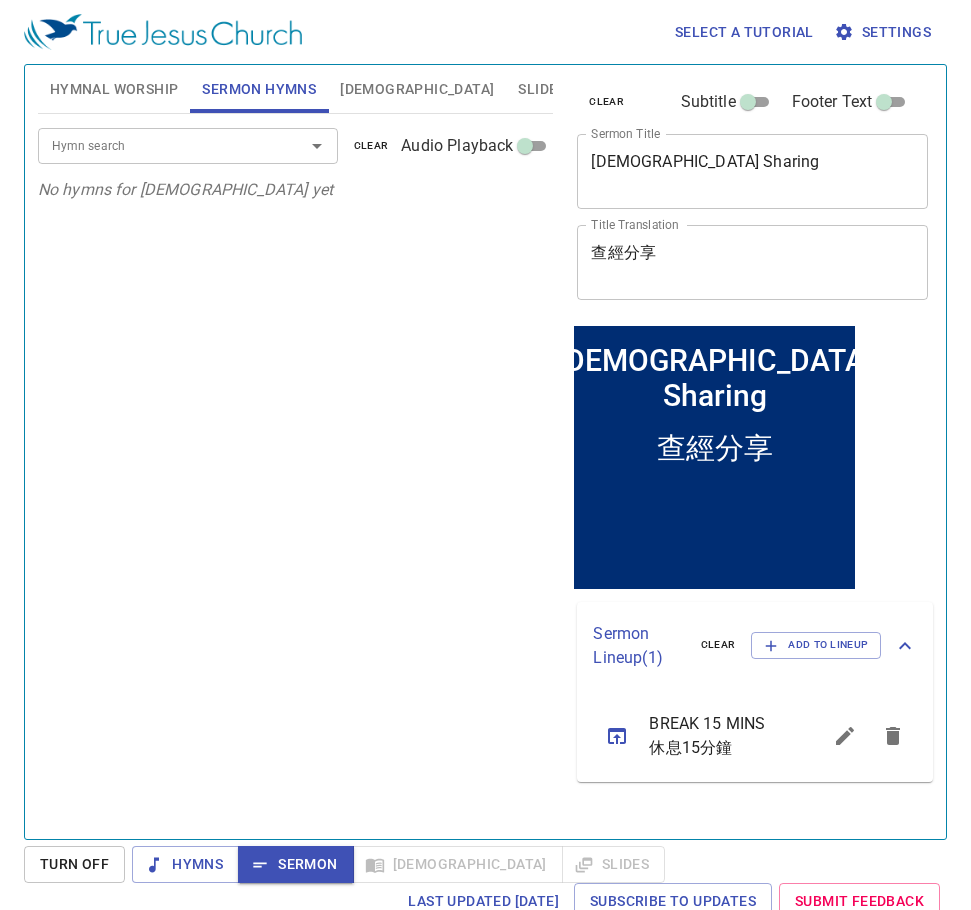 click on "Hymn search" at bounding box center (158, 145) 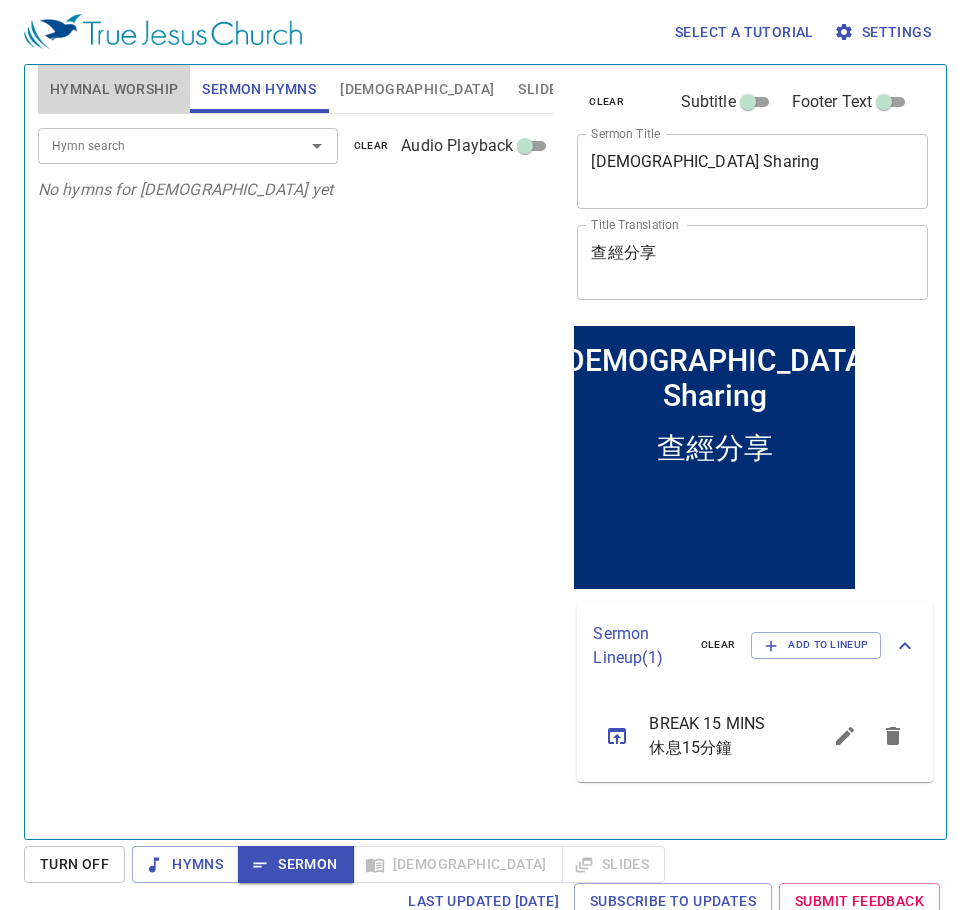 click on "Hymnal Worship" at bounding box center [114, 89] 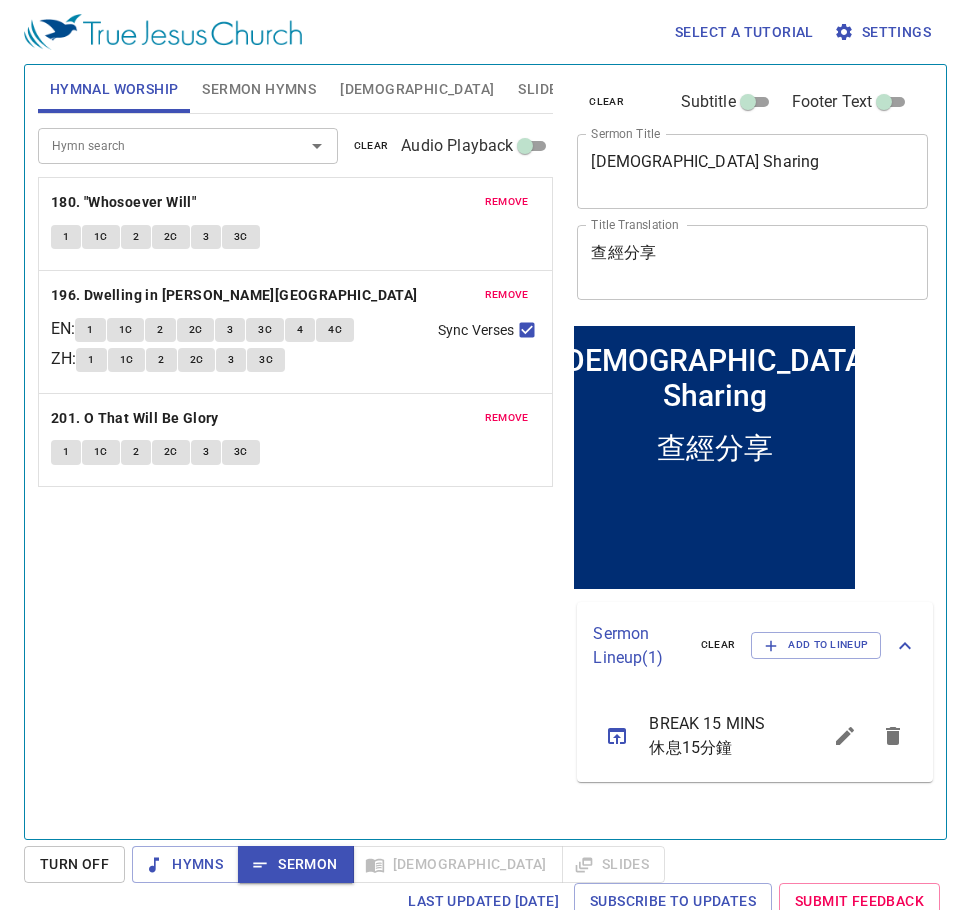 click on "Sermon Hymns" at bounding box center [259, 89] 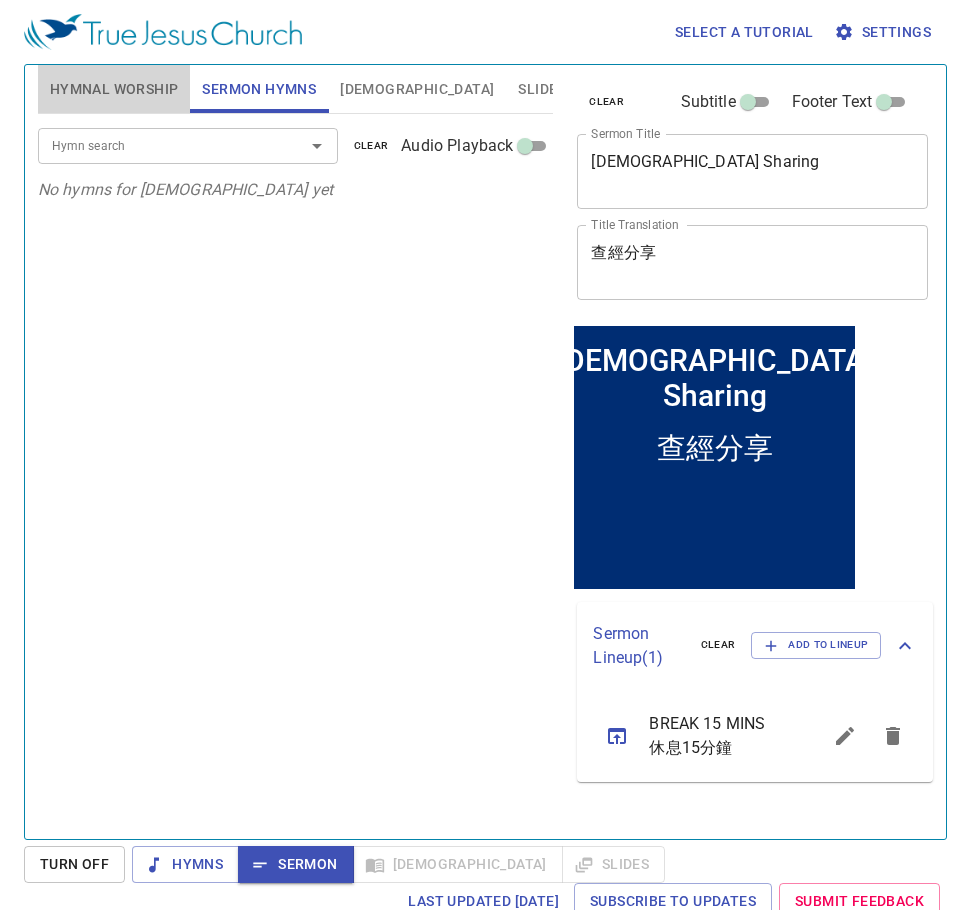 click on "Hymnal Worship" at bounding box center [114, 89] 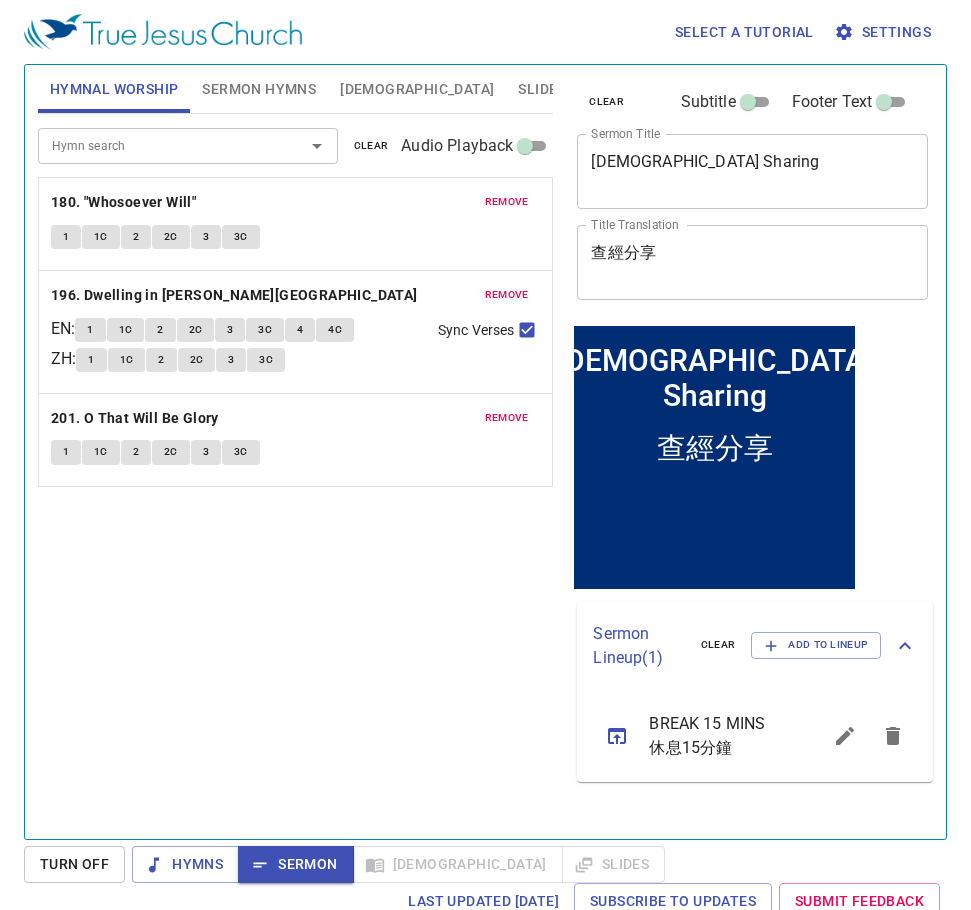 click on "Sermon Hymns" at bounding box center (259, 89) 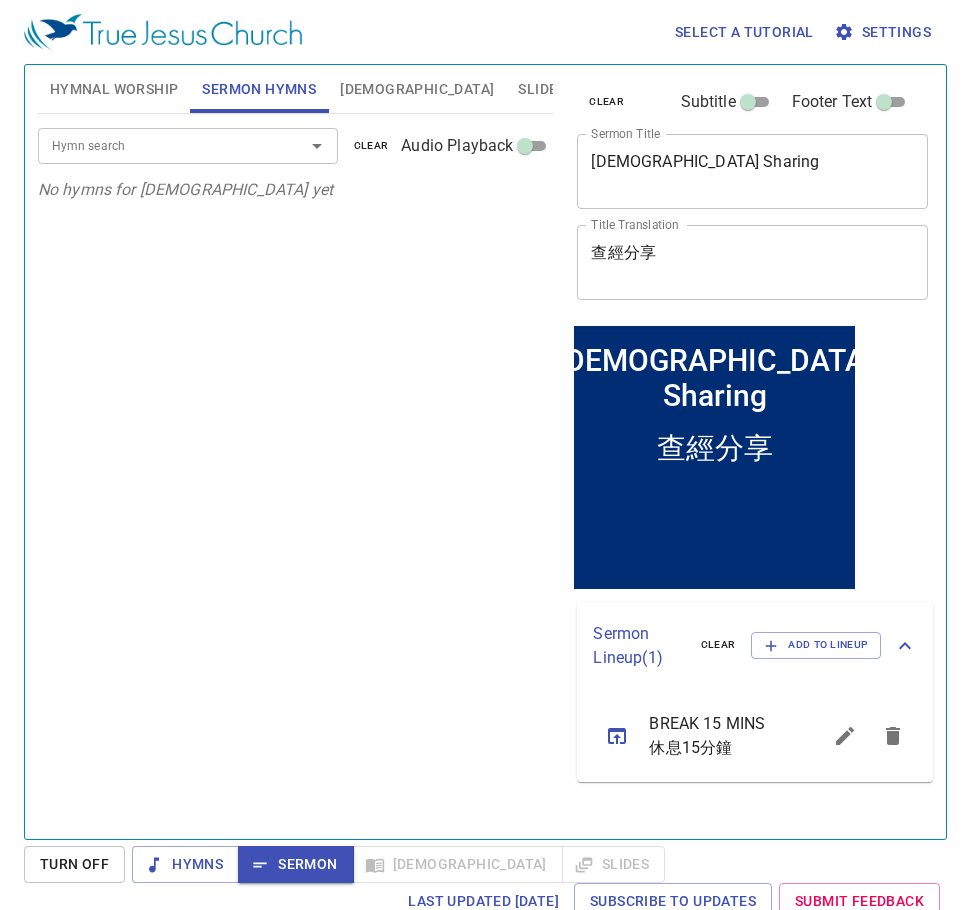 click on "Hymn search" at bounding box center [158, 145] 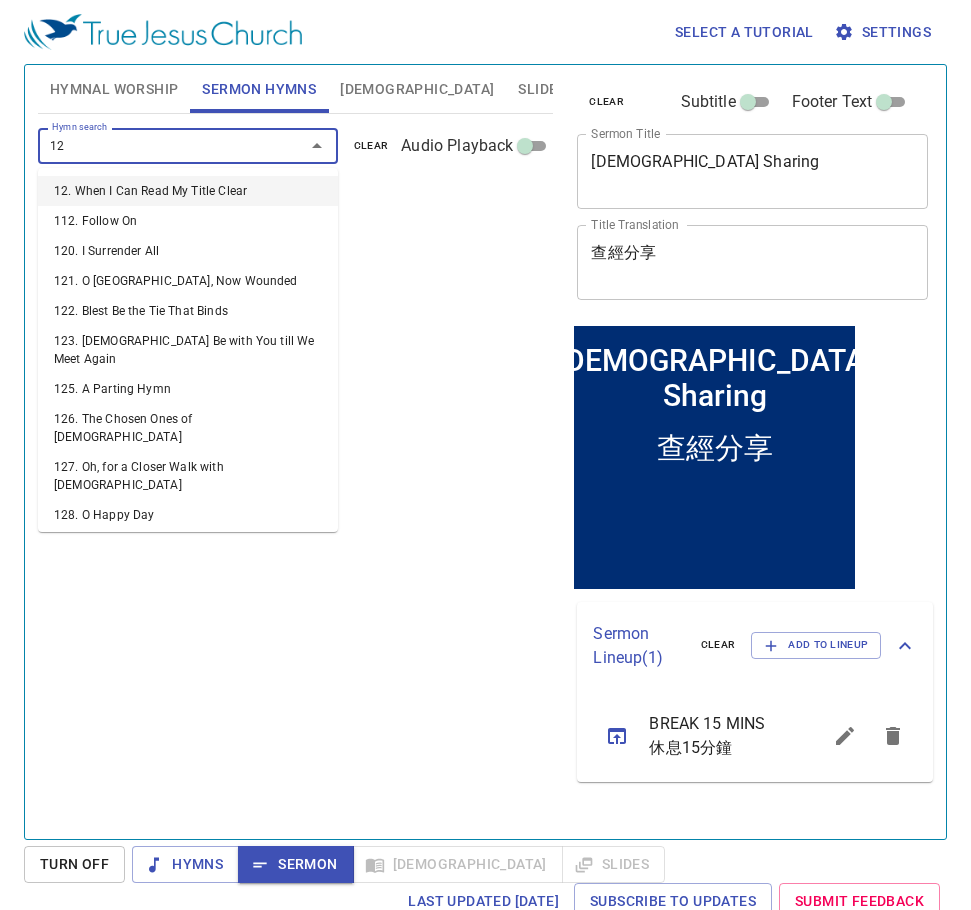 type on "120" 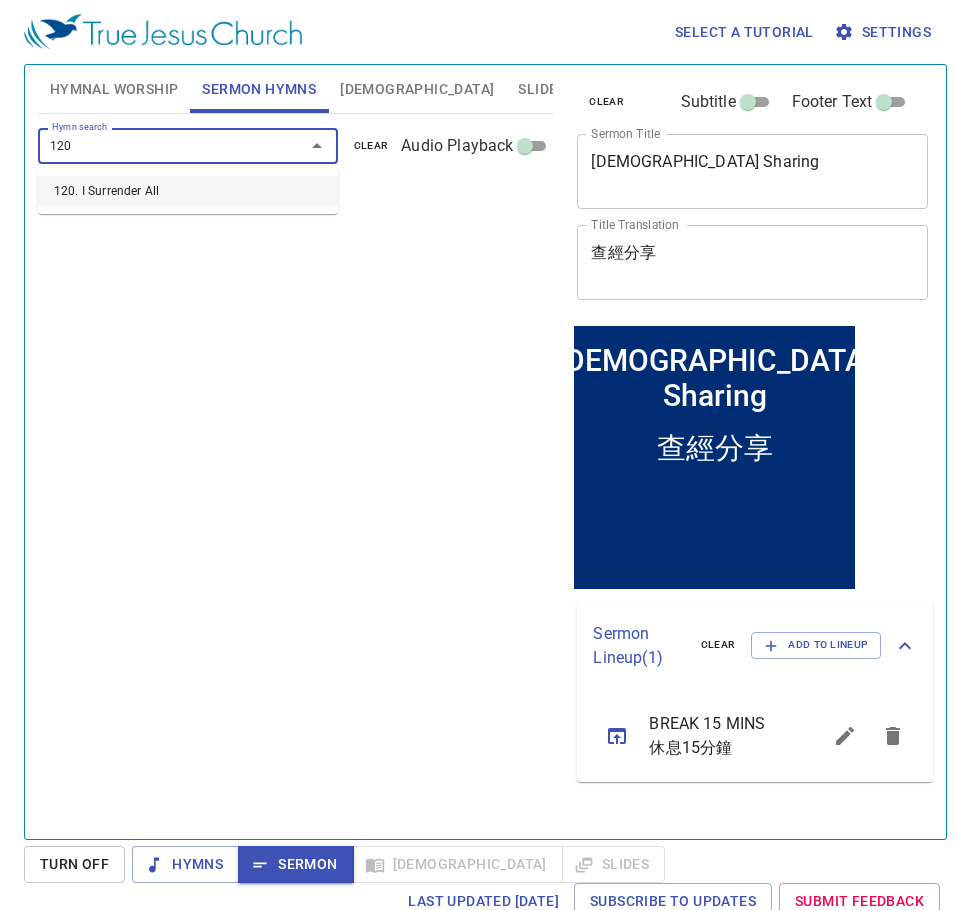 type 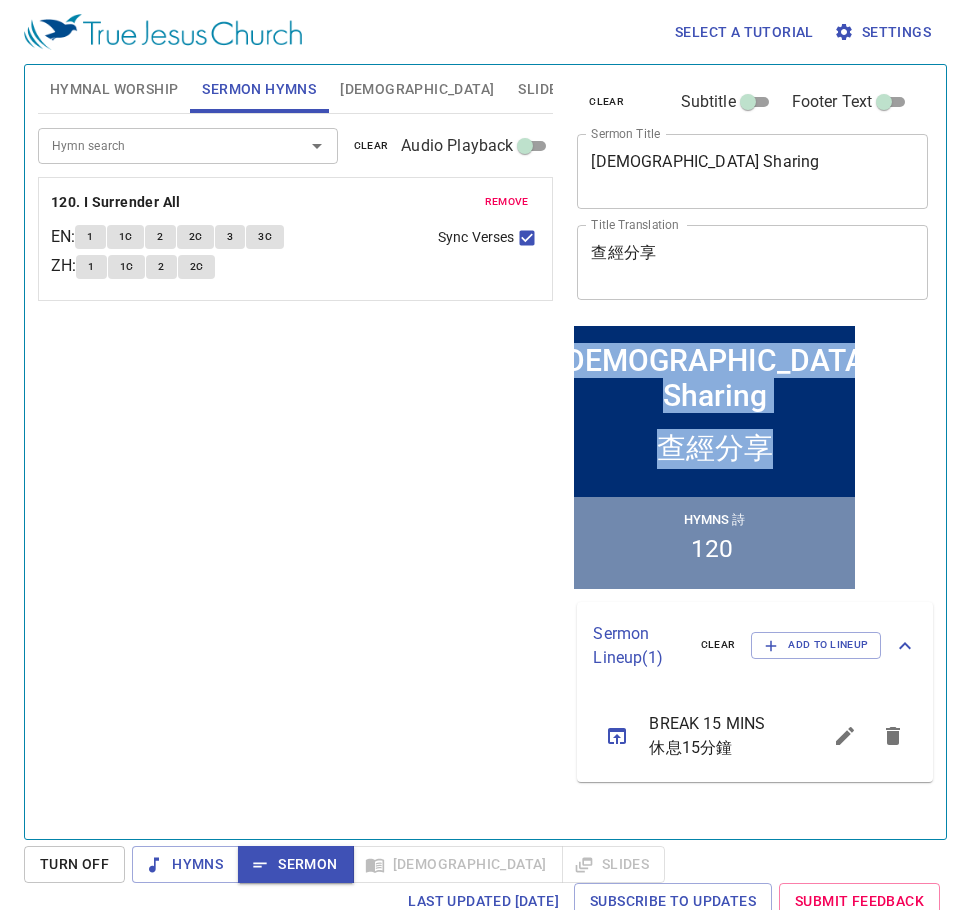 drag, startPoint x: 854, startPoint y: 433, endPoint x: 1460, endPoint y: 751, distance: 684.36835 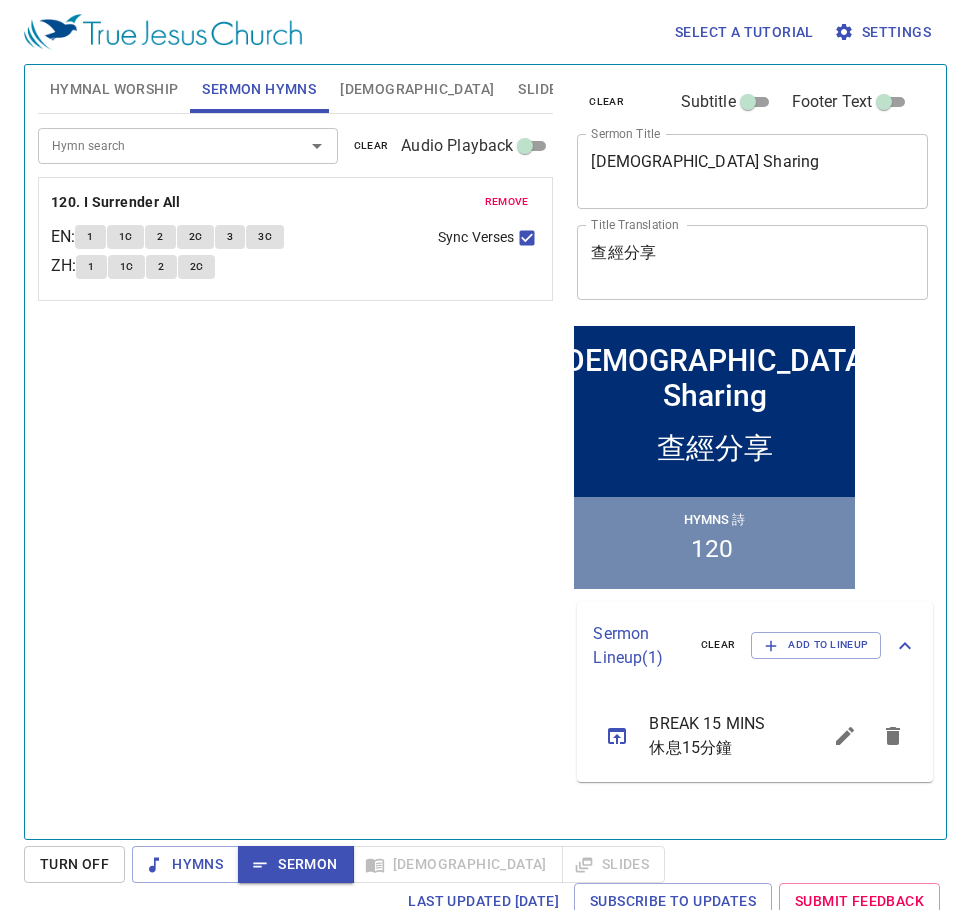 click on "Hymns   詩 120" at bounding box center (714, 542) 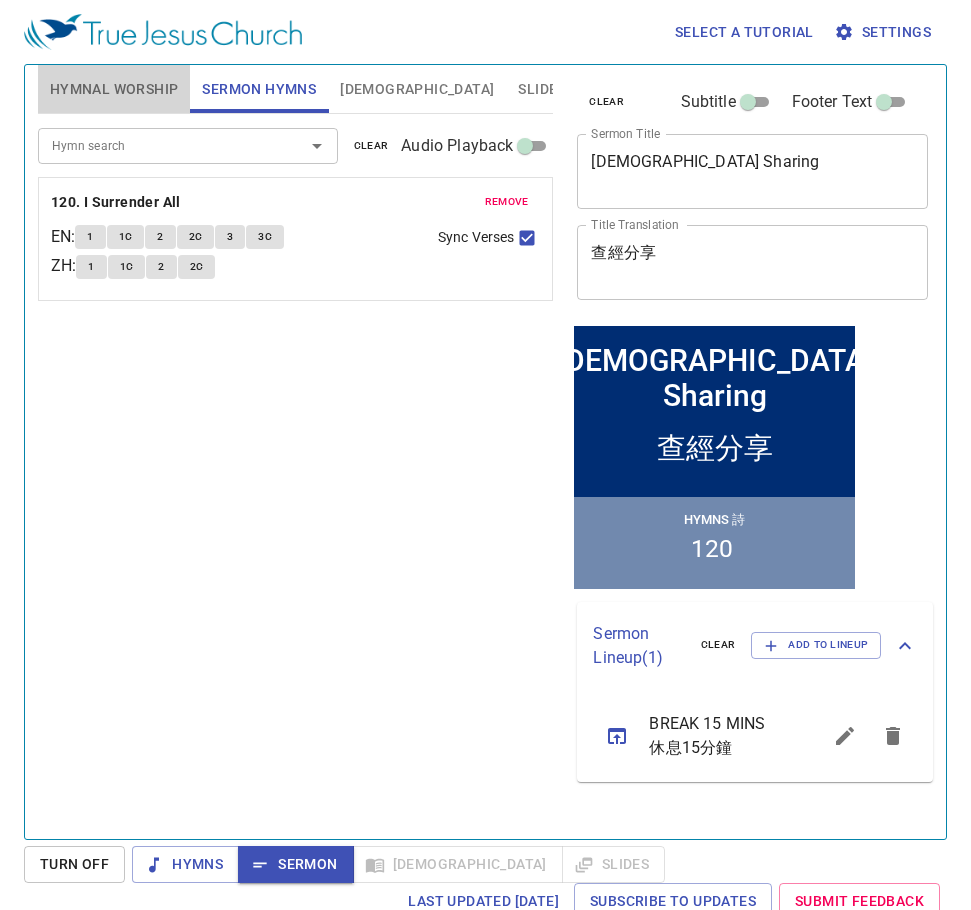 click on "Hymnal Worship" at bounding box center (114, 89) 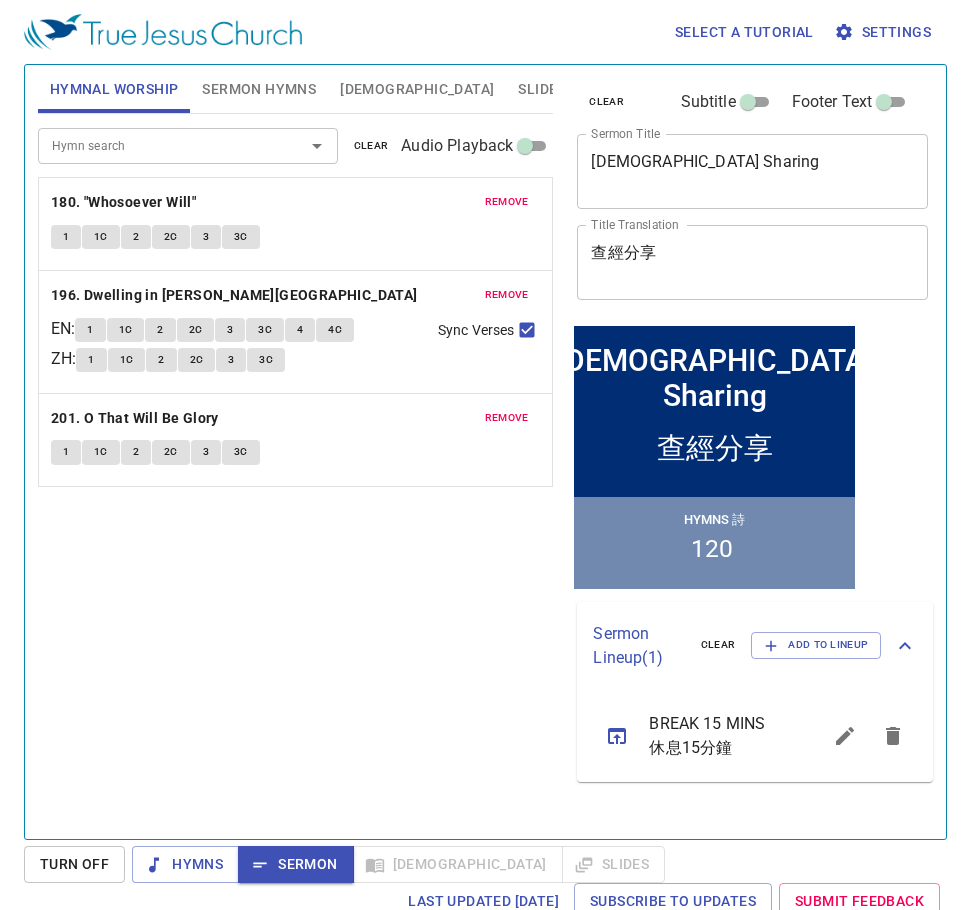 click on "Hymn search" at bounding box center (158, 145) 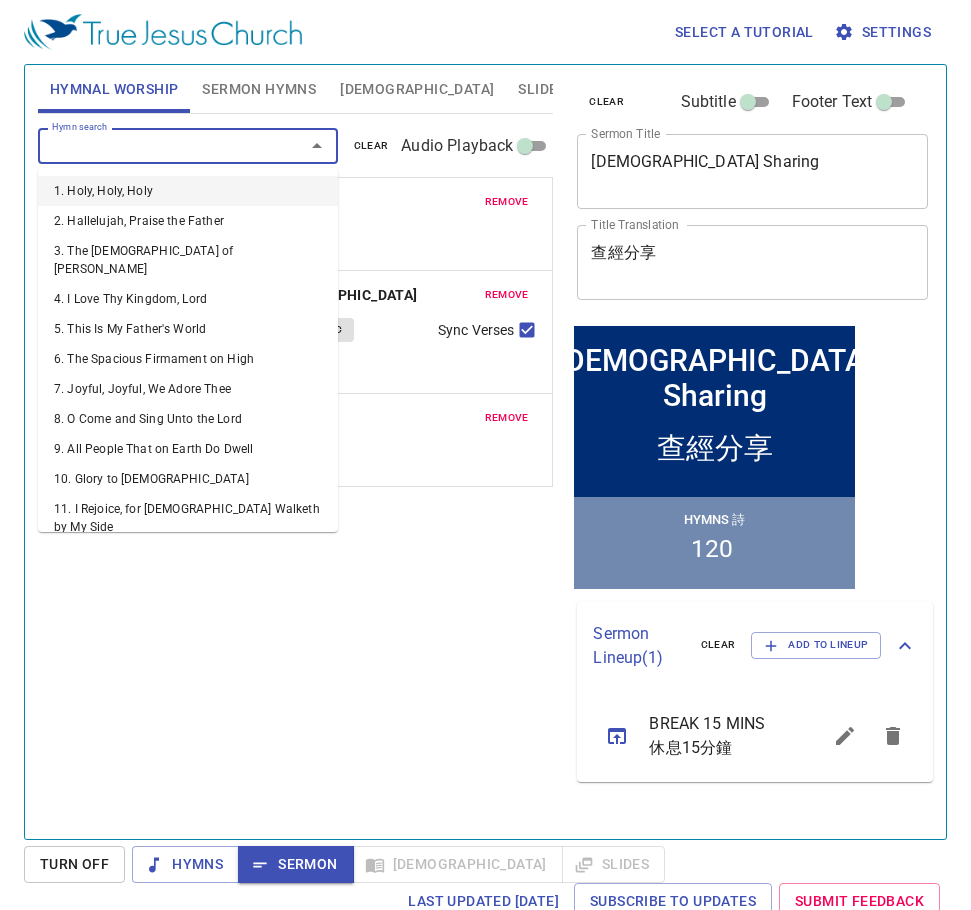click on "remove" at bounding box center [507, 202] 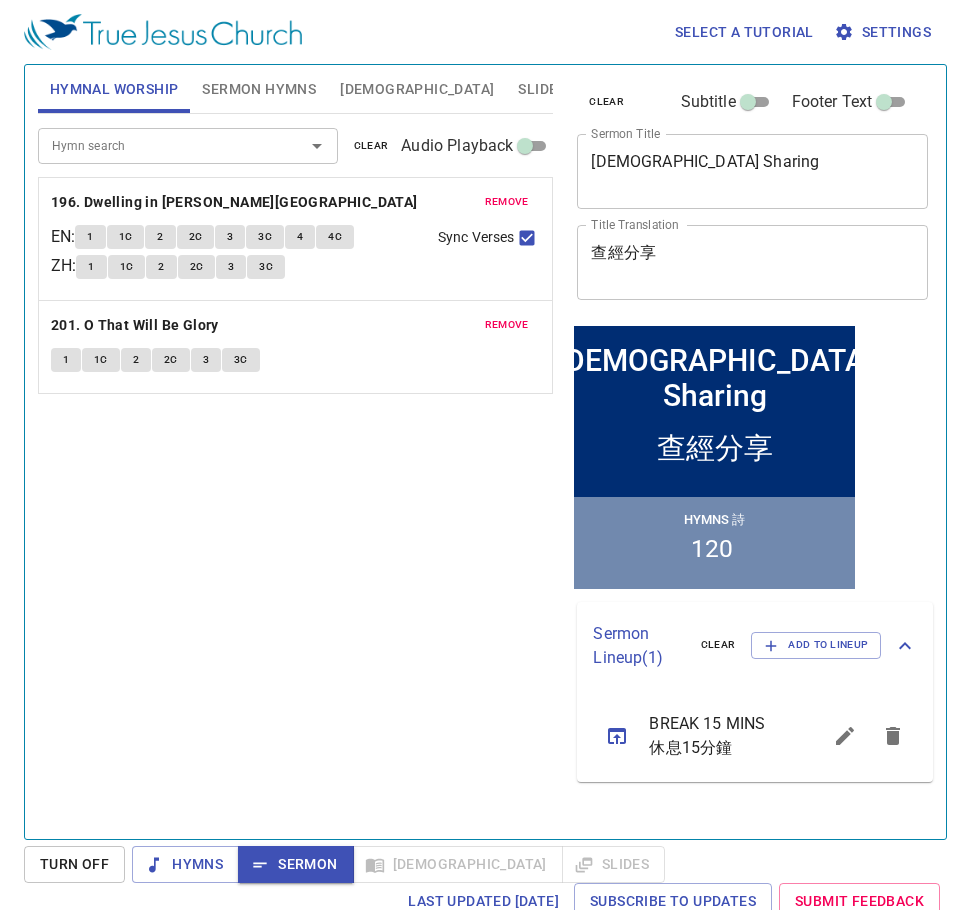 click on "remove" at bounding box center (507, 202) 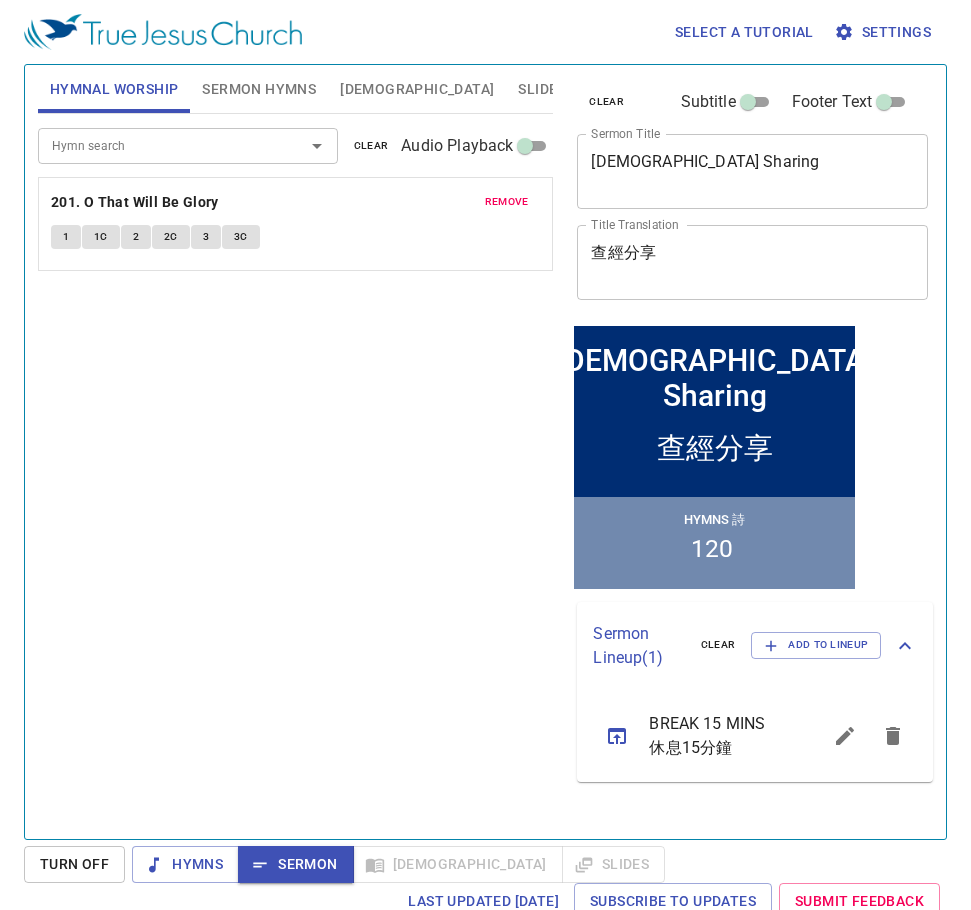 click on "remove" at bounding box center (507, 202) 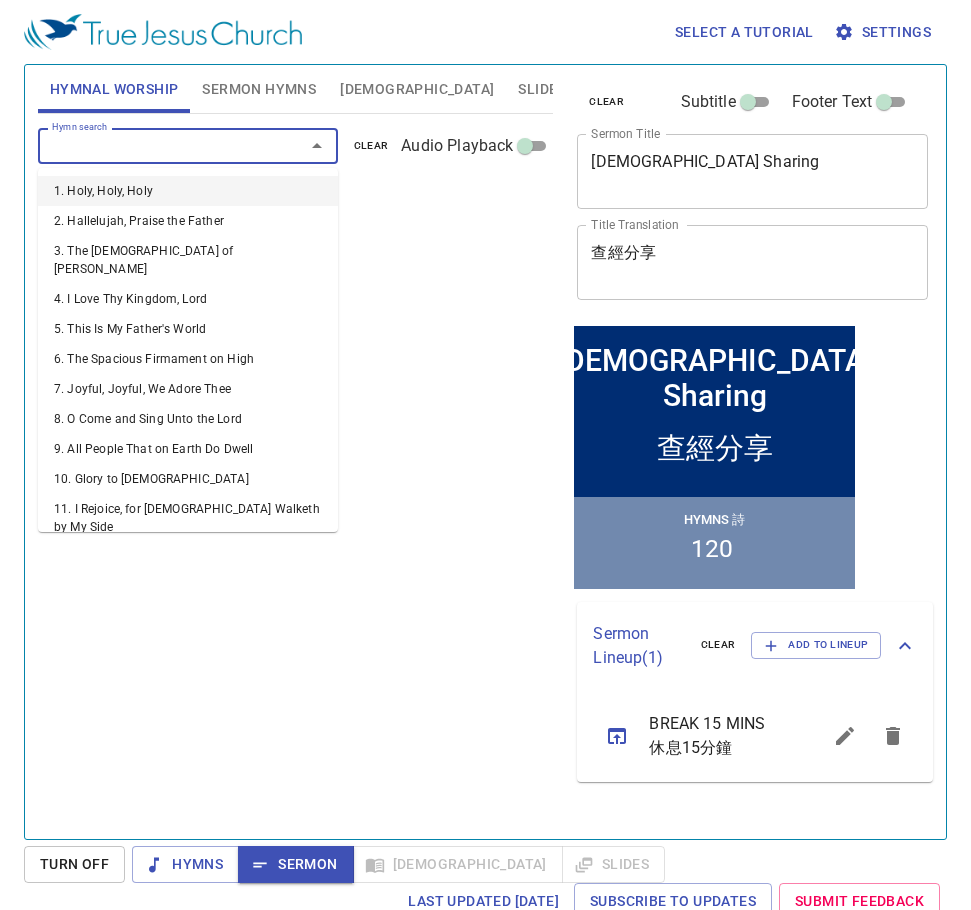 click on "Hymn search" at bounding box center (158, 145) 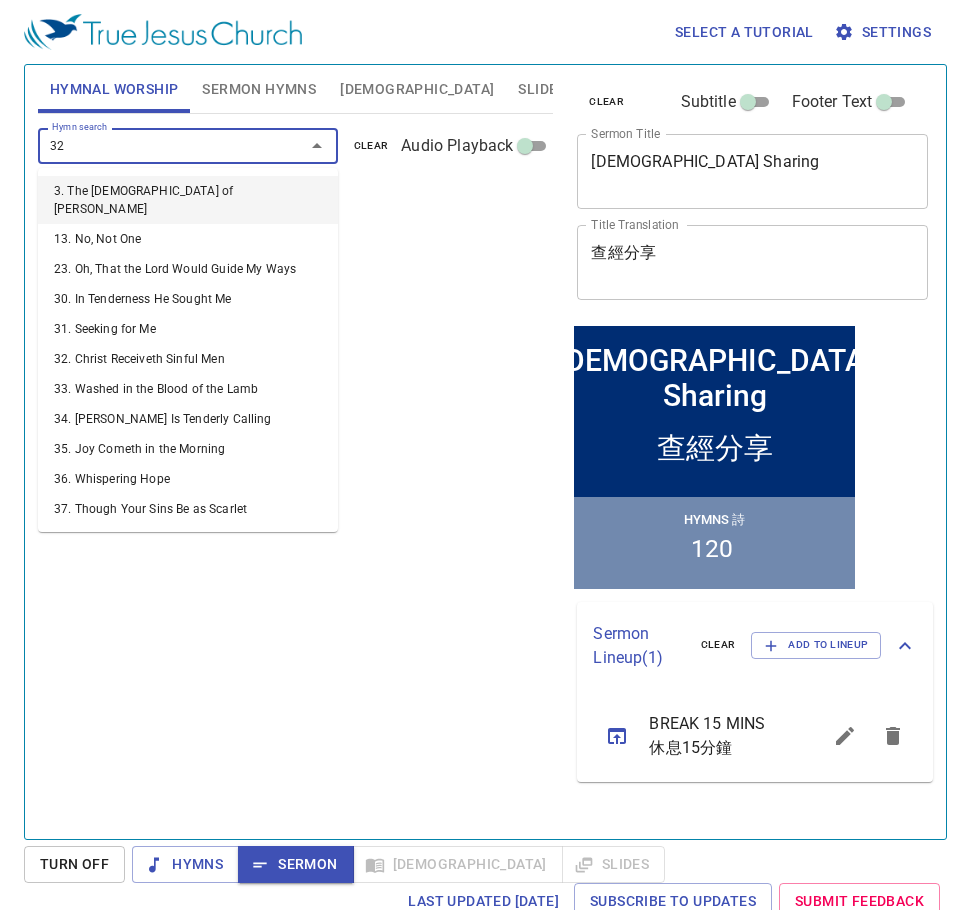 type on "322" 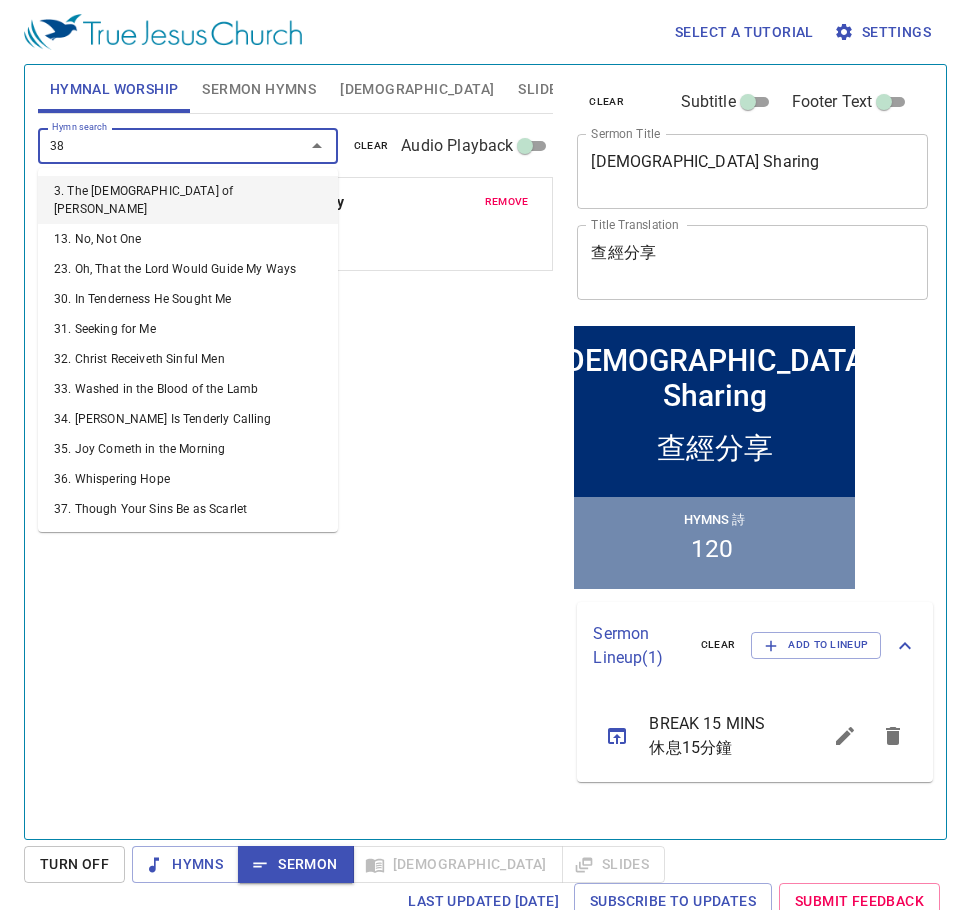 type on "380" 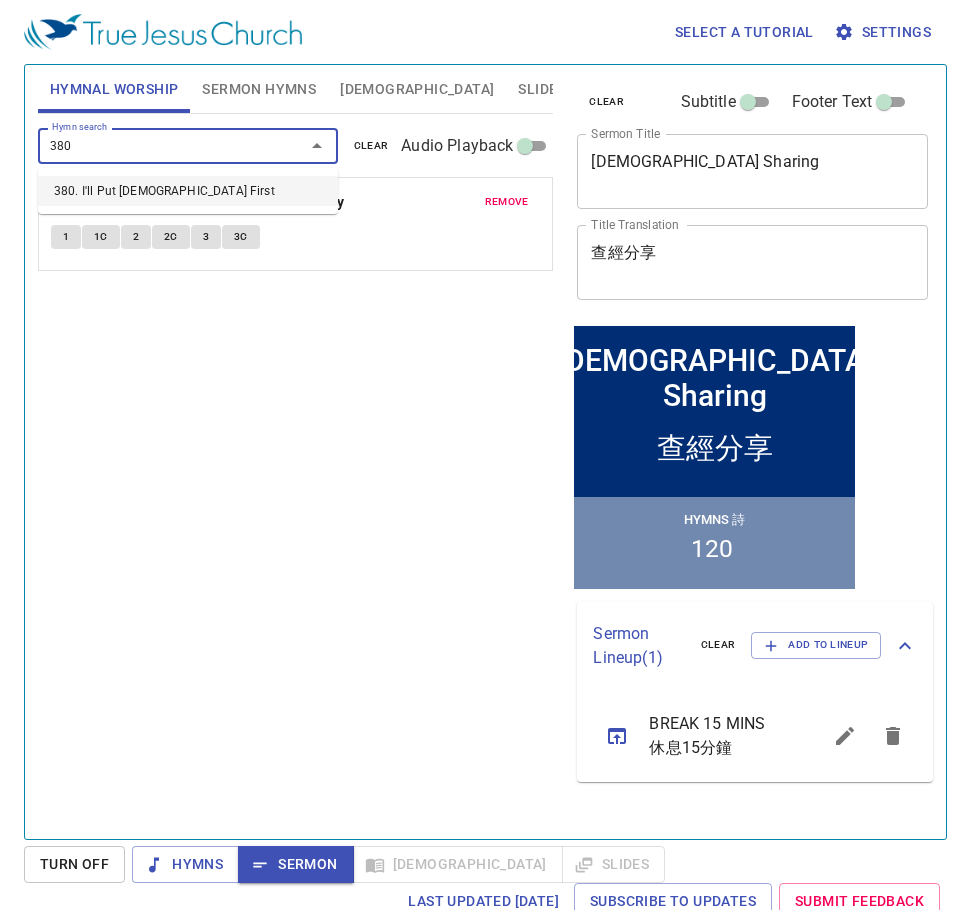 type 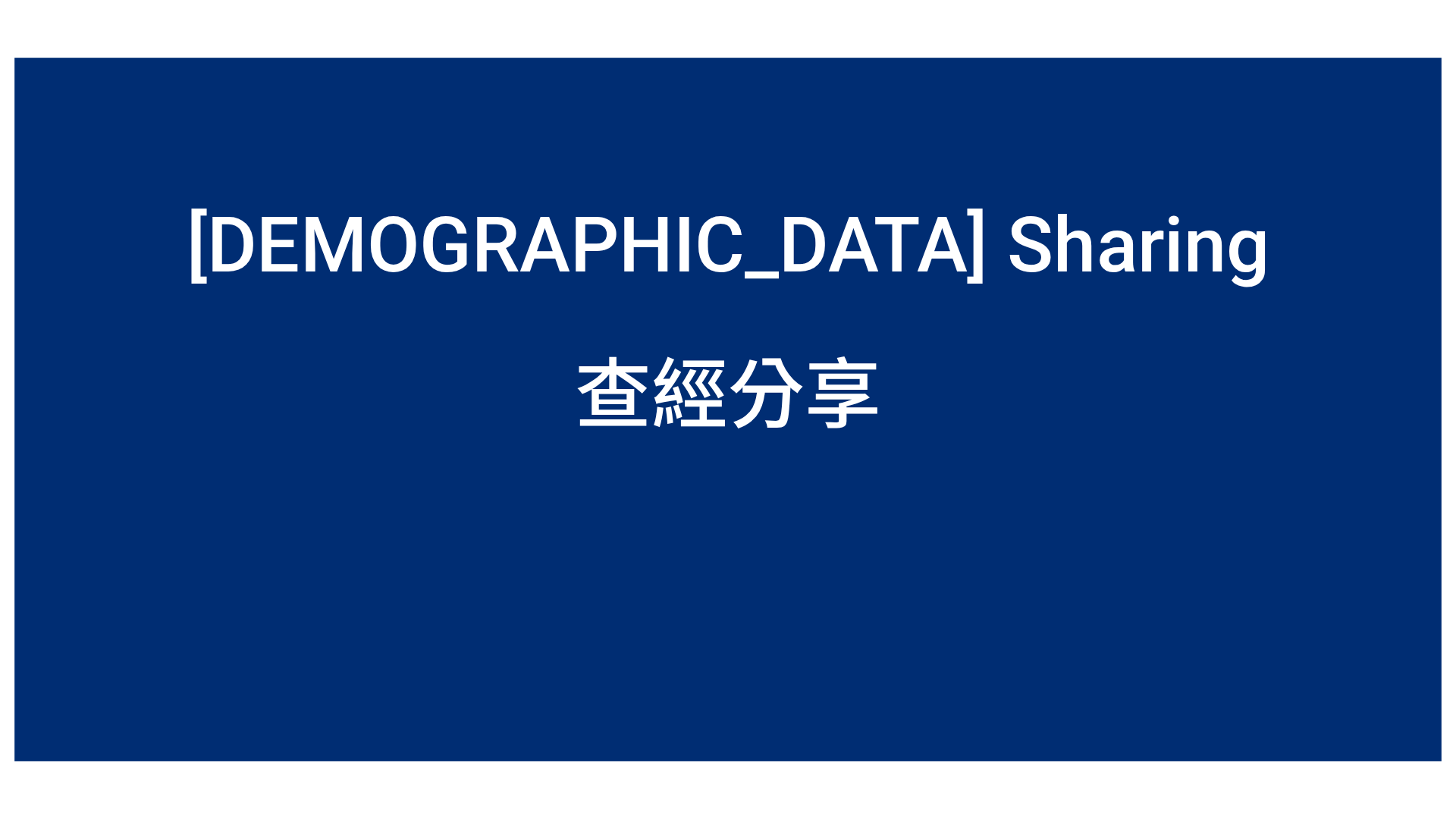 scroll, scrollTop: 0, scrollLeft: 0, axis: both 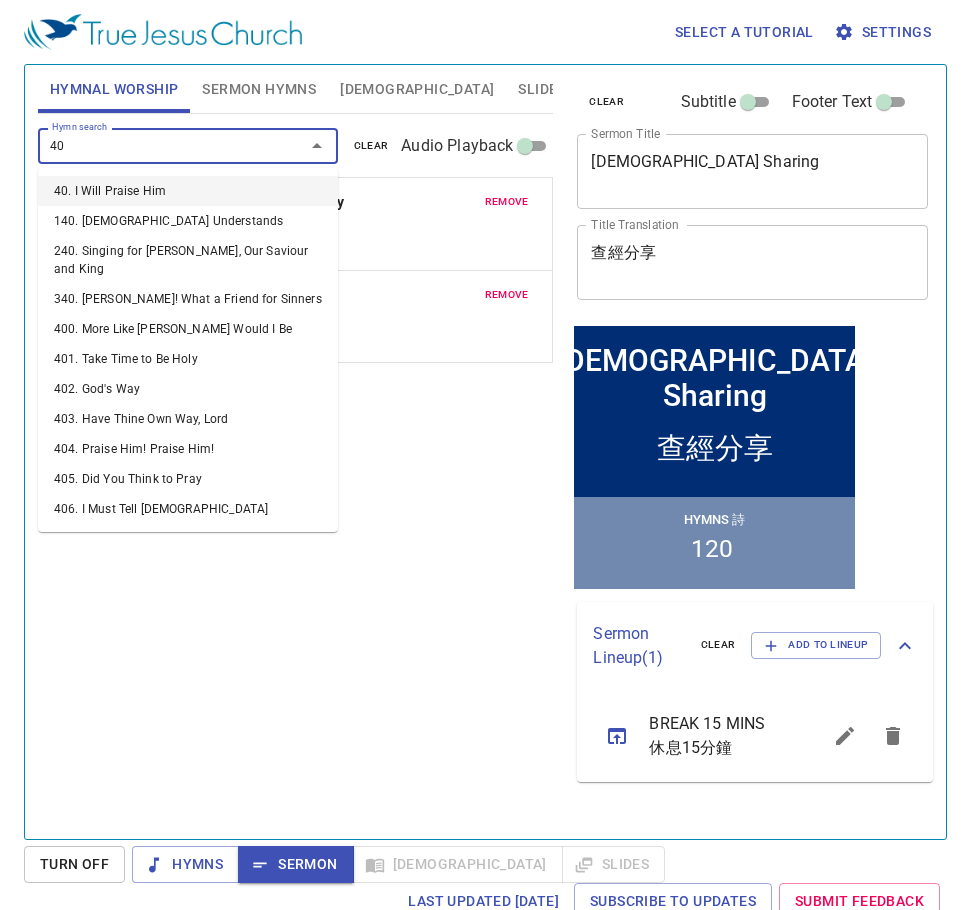 type on "402" 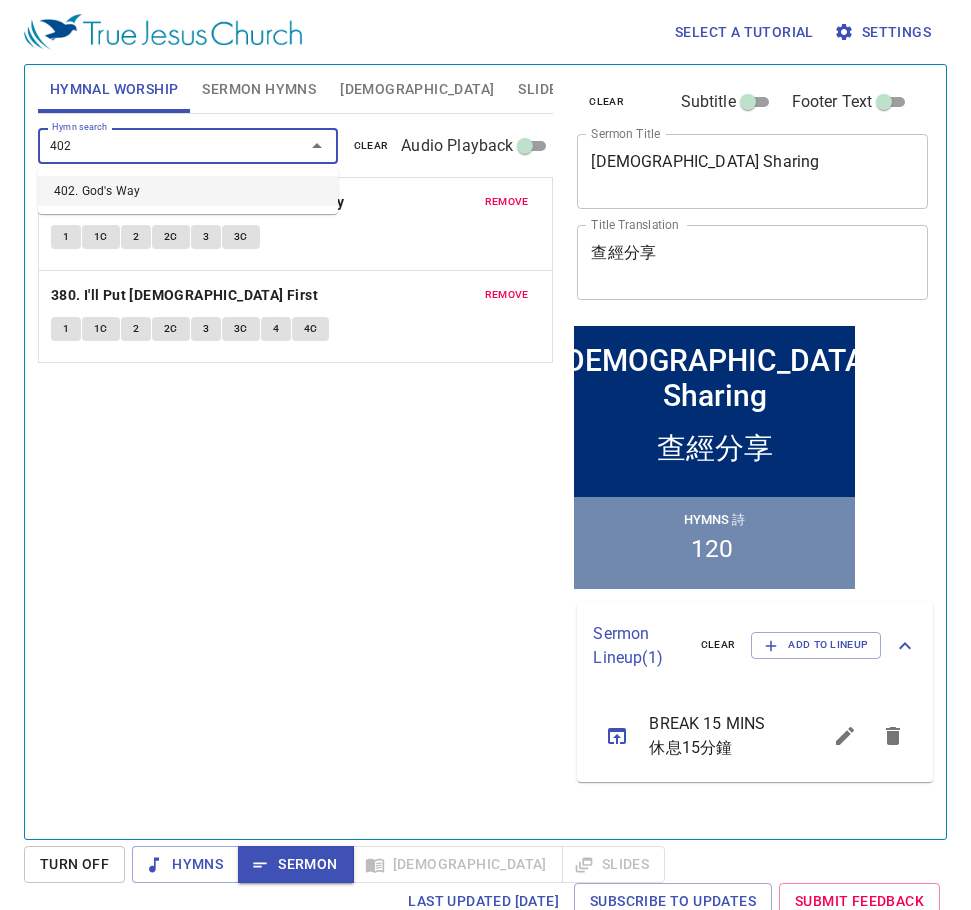 type 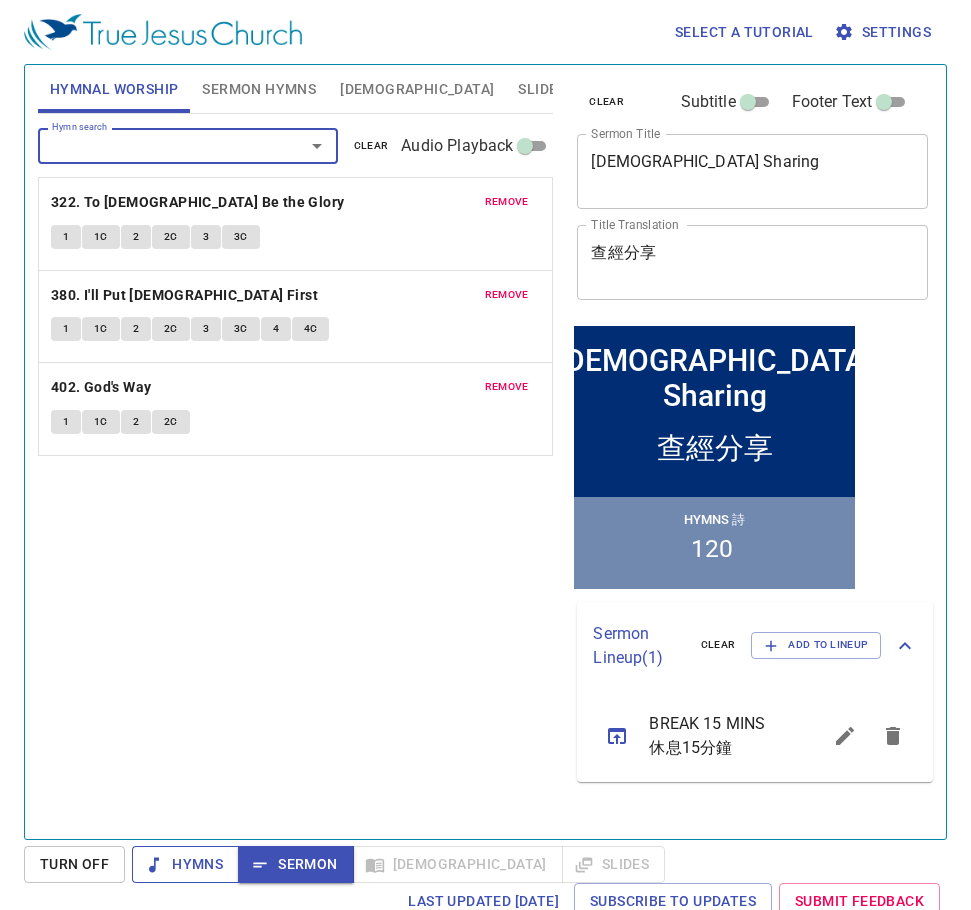 click on "Hymns" at bounding box center [185, 864] 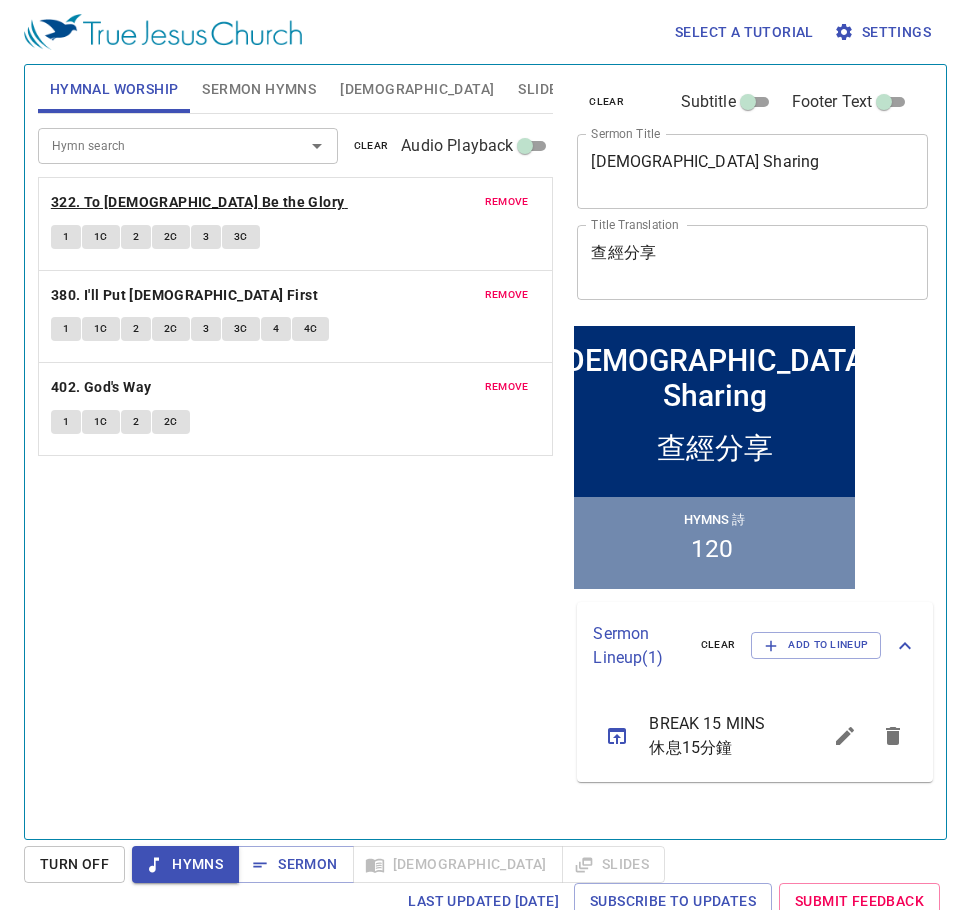 click on "322. To [DEMOGRAPHIC_DATA] Be the Glory" at bounding box center (198, 202) 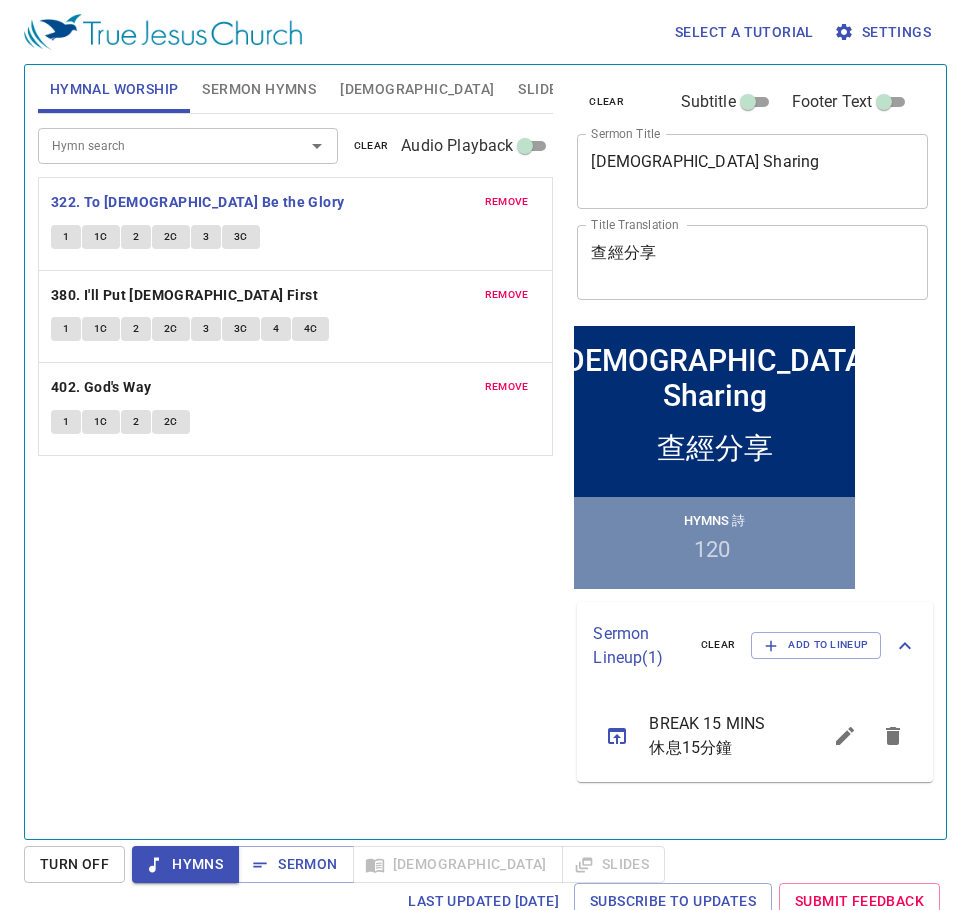 scroll, scrollTop: 0, scrollLeft: 0, axis: both 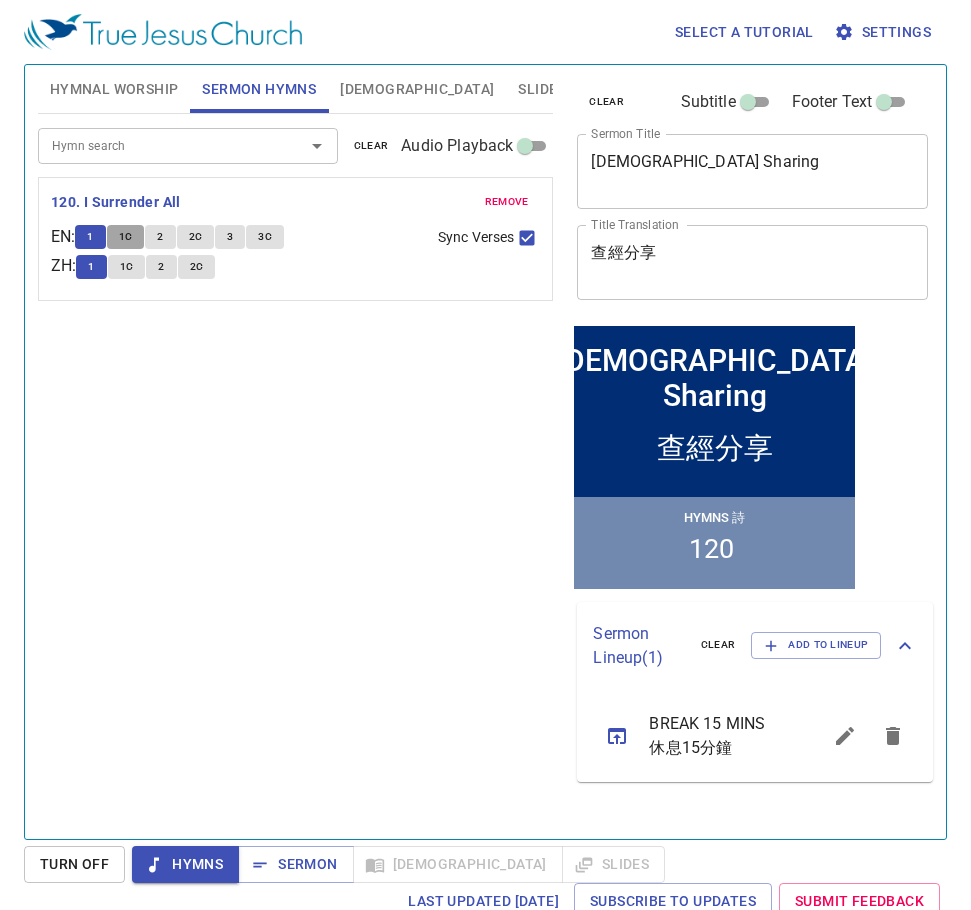 click on "1C" at bounding box center (126, 237) 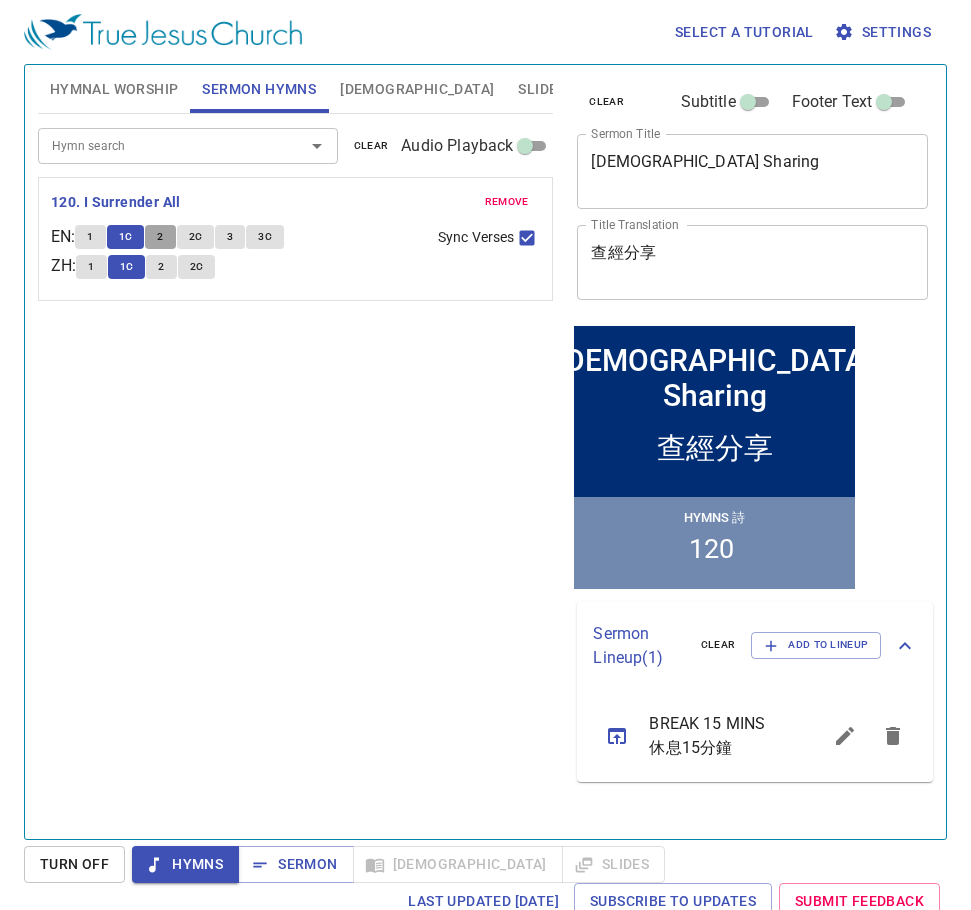click on "2" at bounding box center (160, 237) 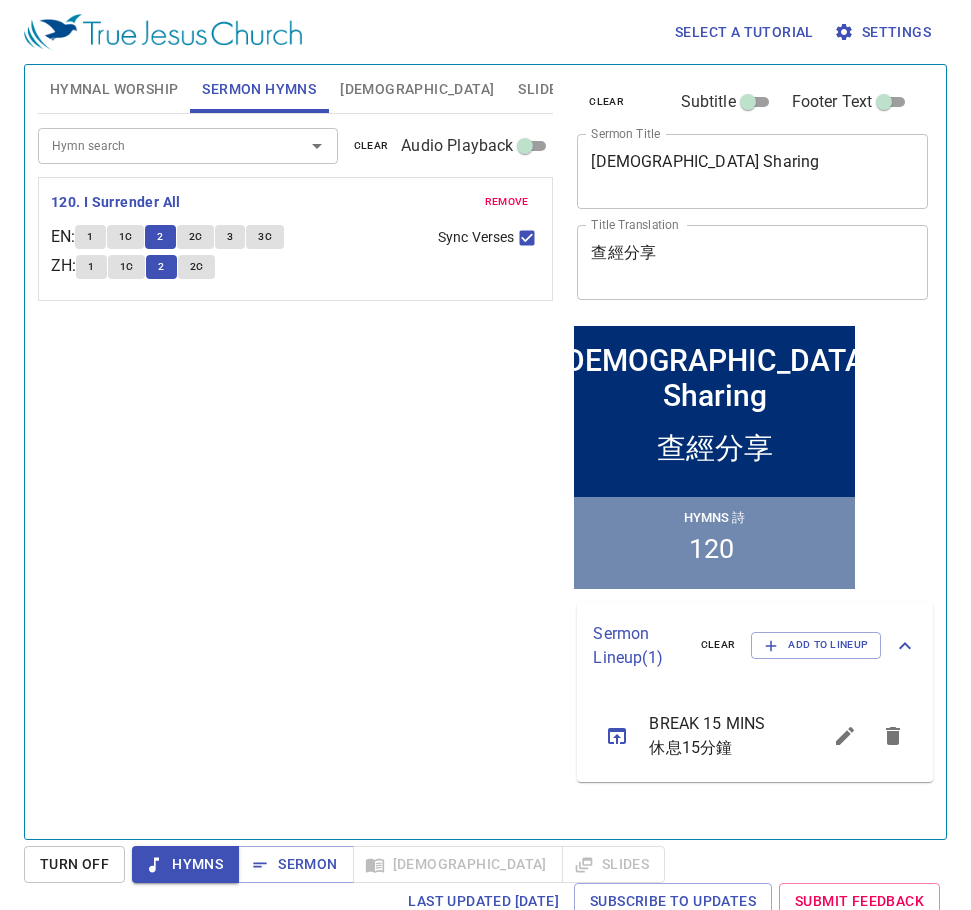 click on "2C" at bounding box center (196, 237) 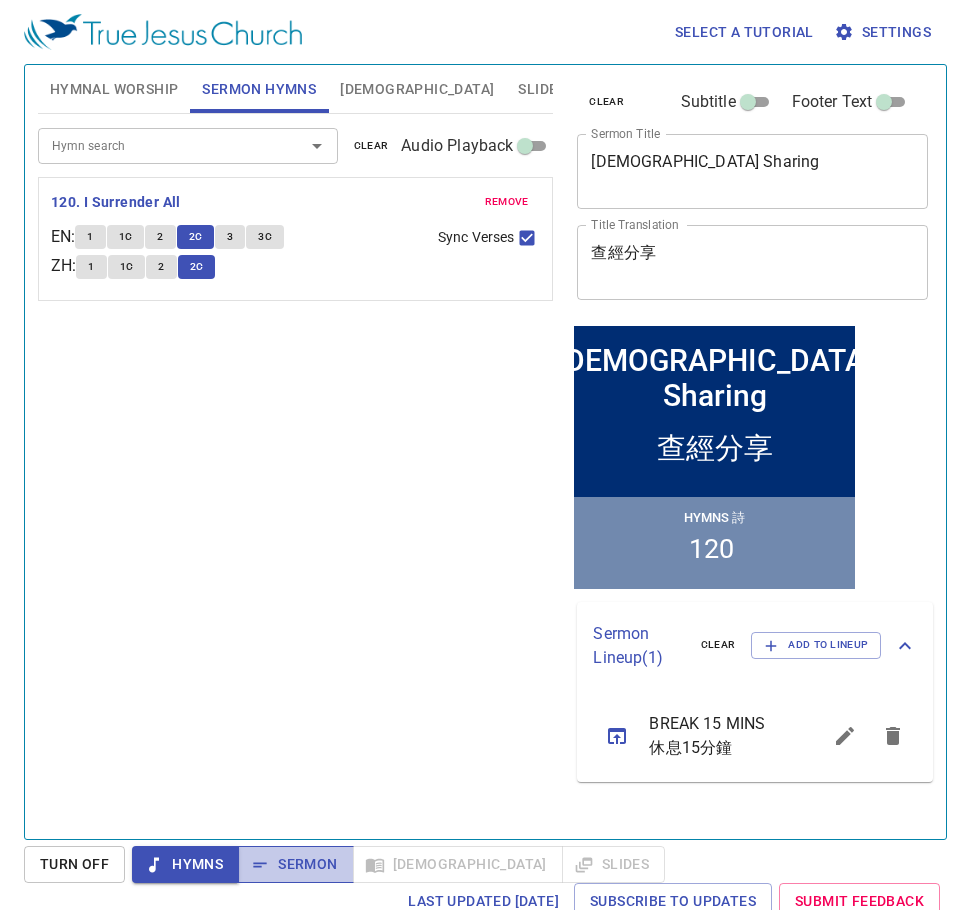 drag, startPoint x: 301, startPoint y: 866, endPoint x: 322, endPoint y: 851, distance: 25.806976 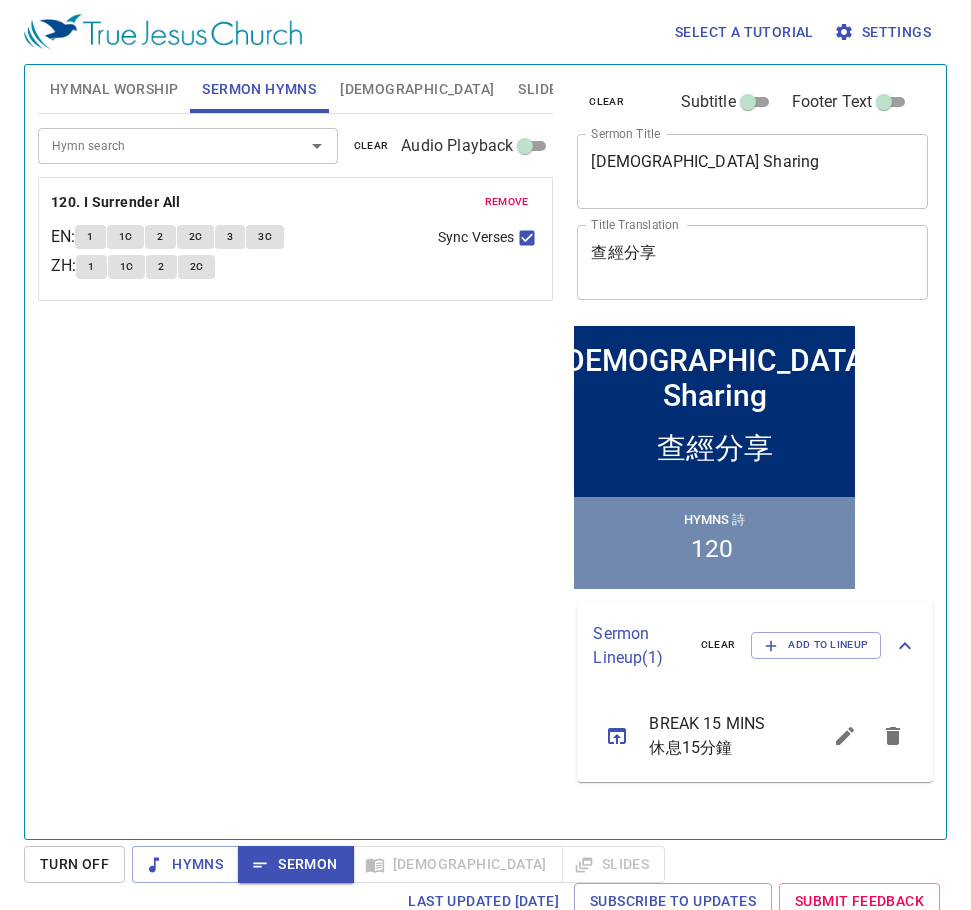 scroll, scrollTop: 0, scrollLeft: 0, axis: both 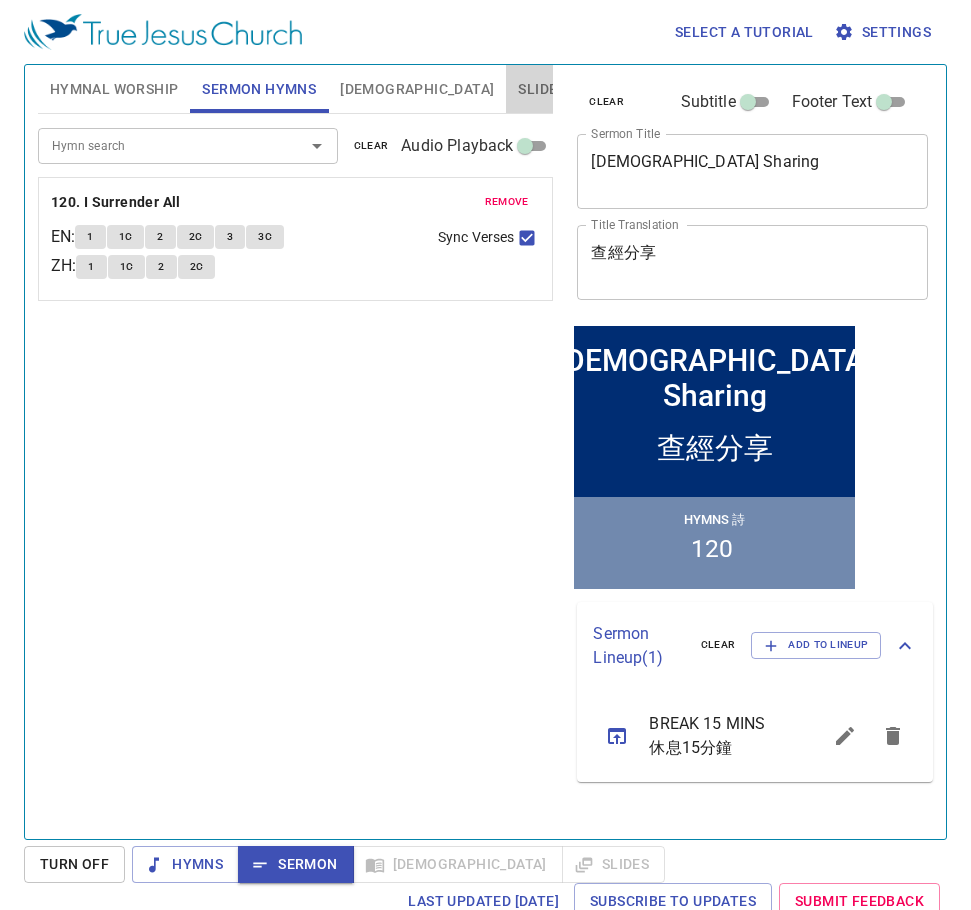 click on "Slides" at bounding box center (541, 89) 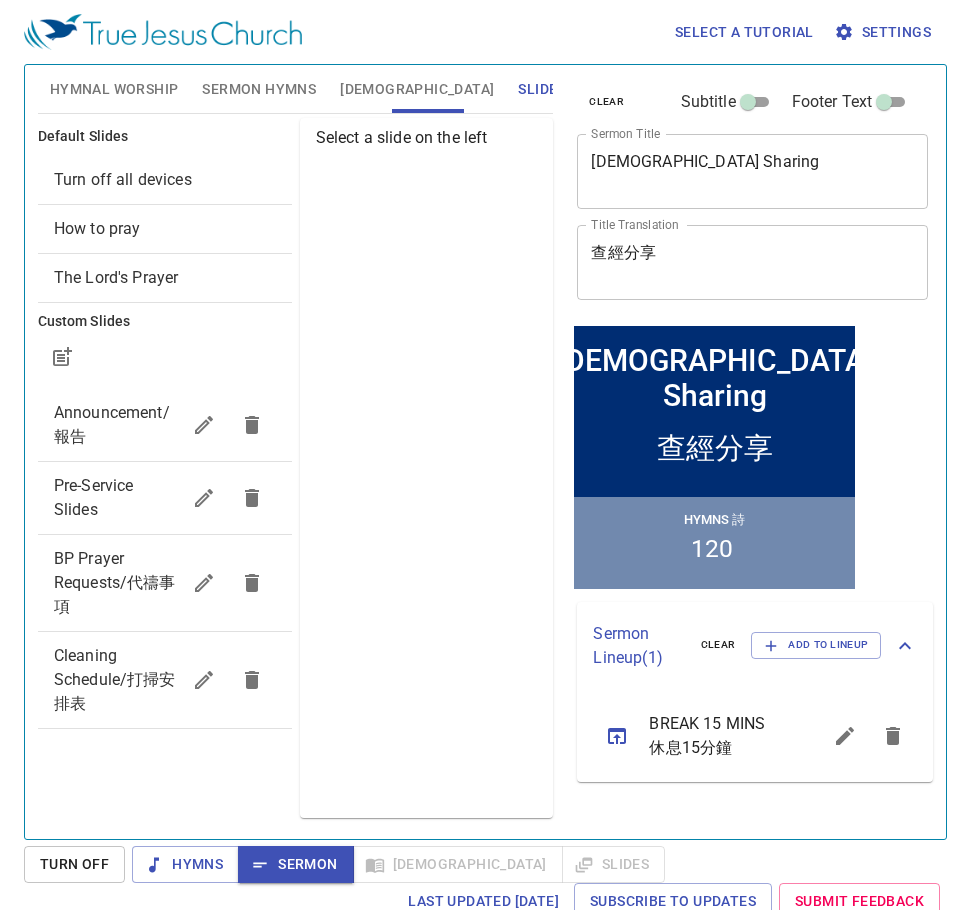 click on "Announcement/報告" at bounding box center [165, 425] 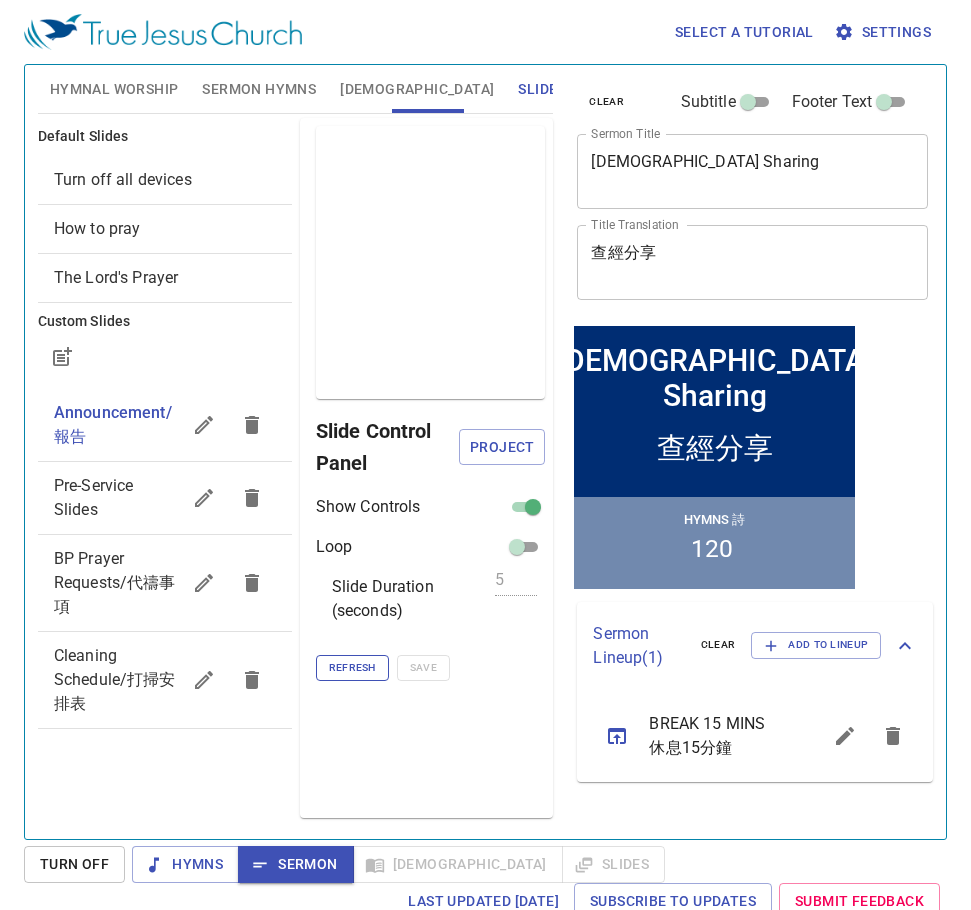 click on "Refresh" at bounding box center (352, 668) 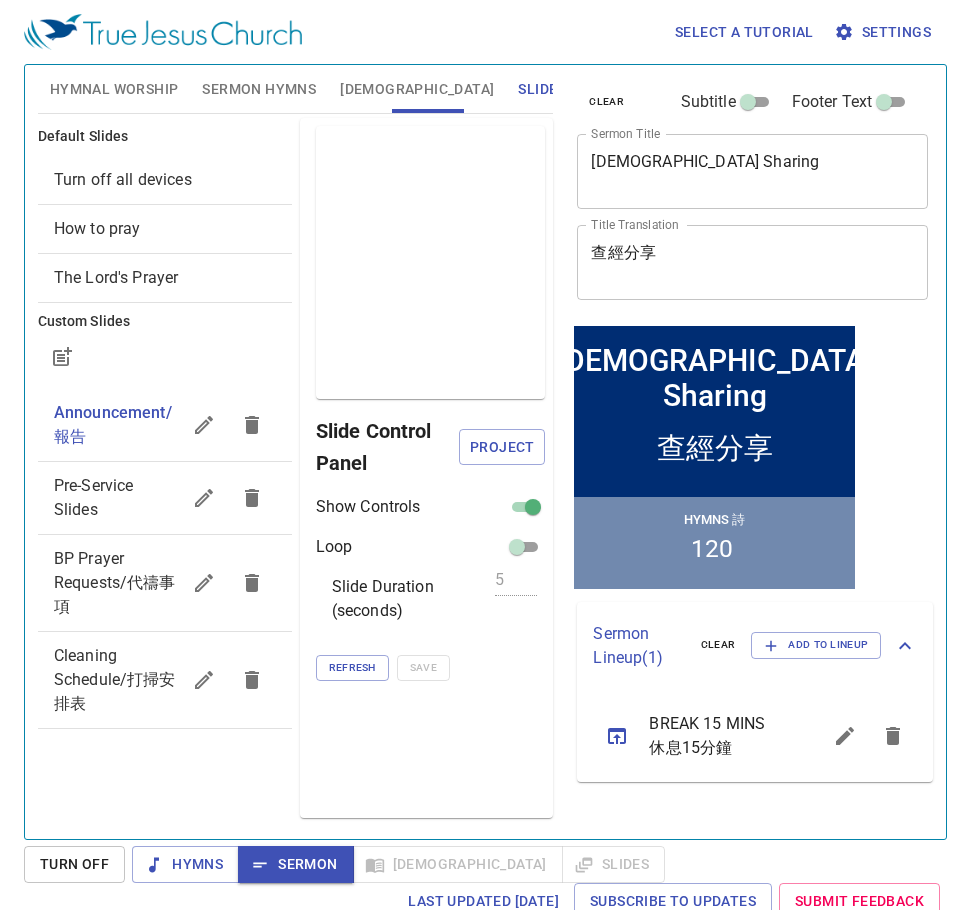 click on "Hymnal Worship Sermon Hymns Bible Slides" at bounding box center [296, 89] 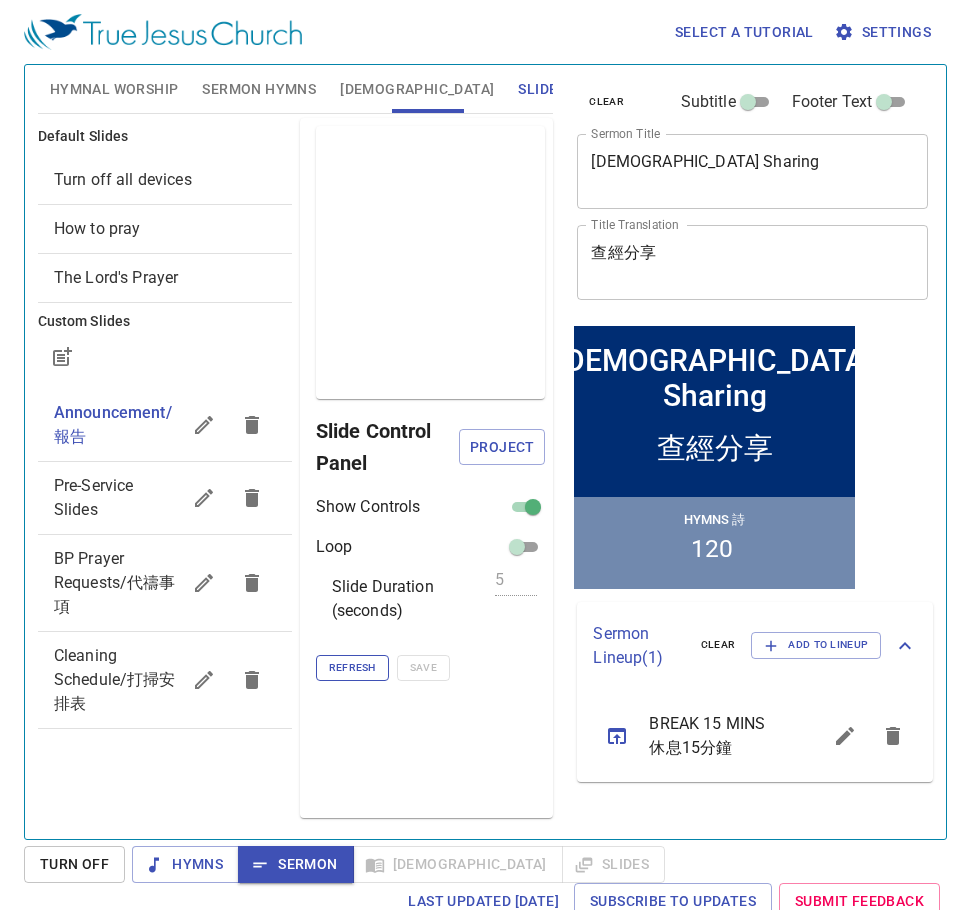 click on "Refresh" at bounding box center (352, 668) 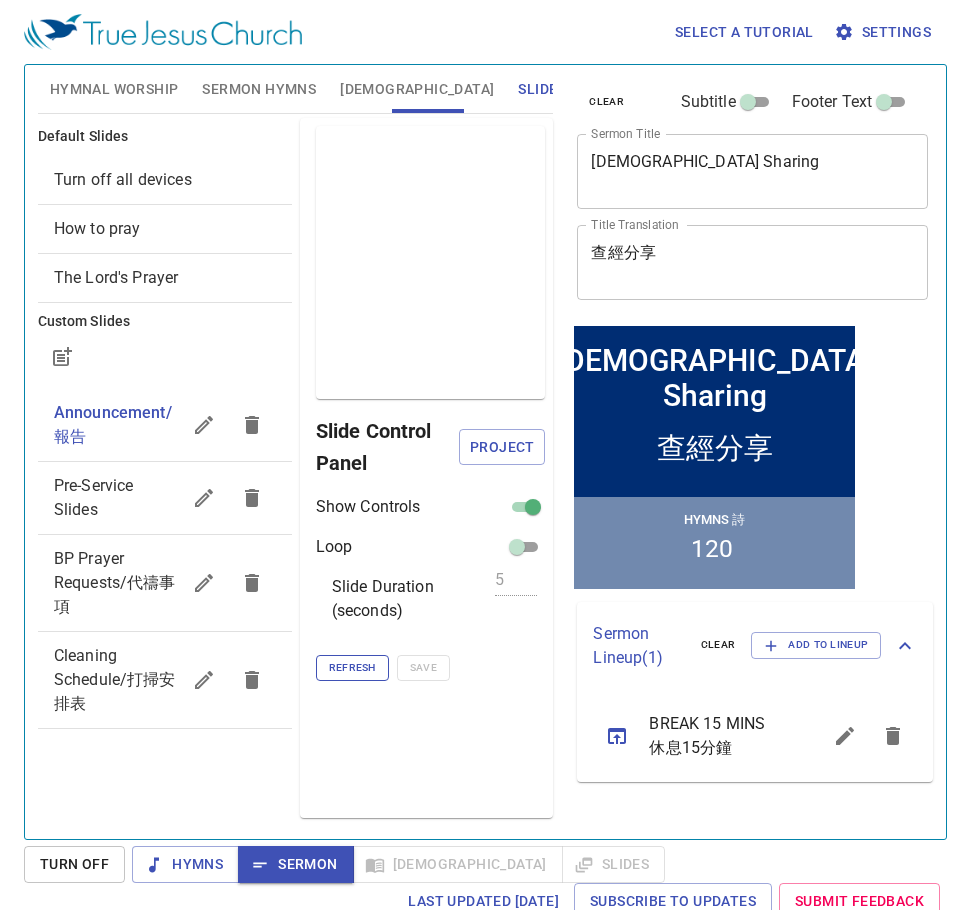 click on "Refresh" at bounding box center (352, 668) 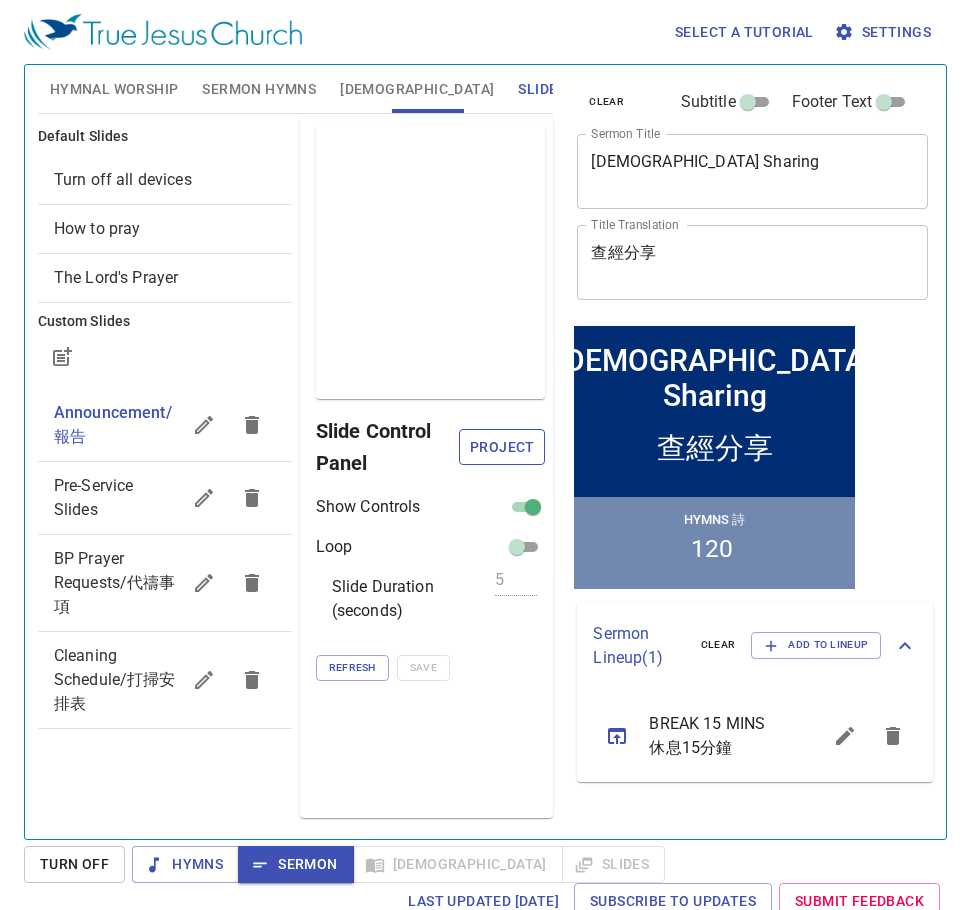 click on "Project" at bounding box center (502, 447) 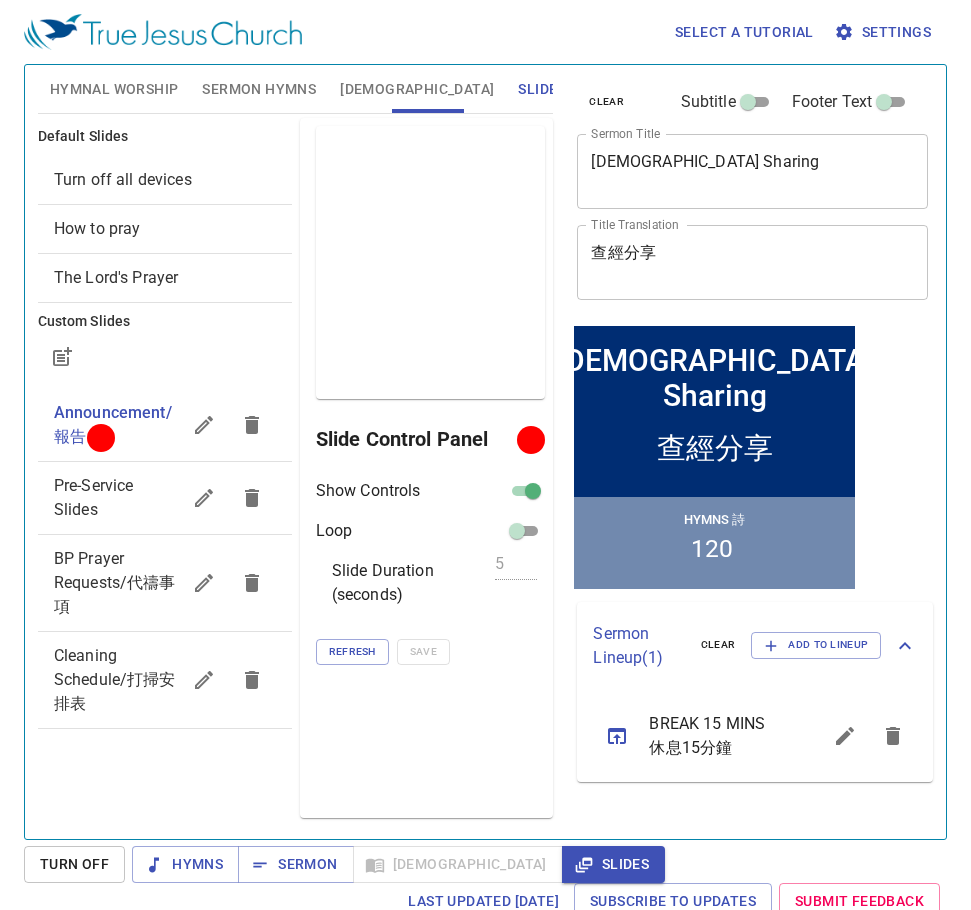 scroll, scrollTop: 0, scrollLeft: 0, axis: both 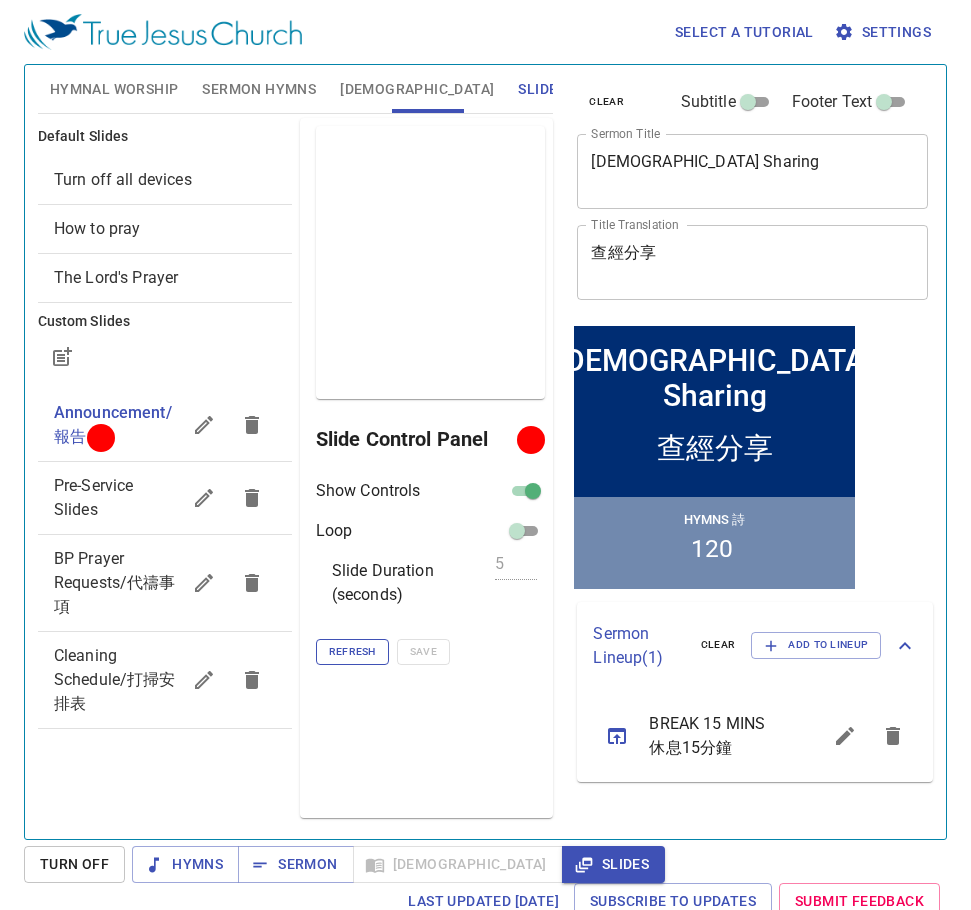 click on "Refresh" at bounding box center (352, 652) 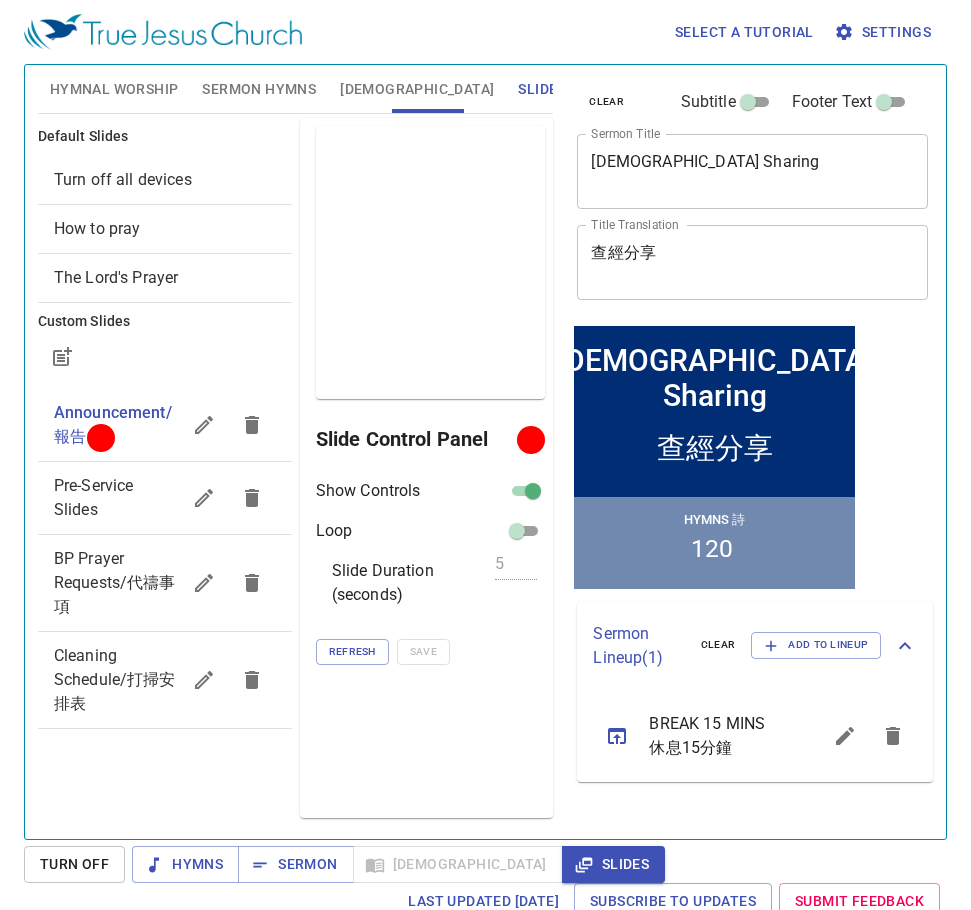 scroll, scrollTop: 0, scrollLeft: 0, axis: both 